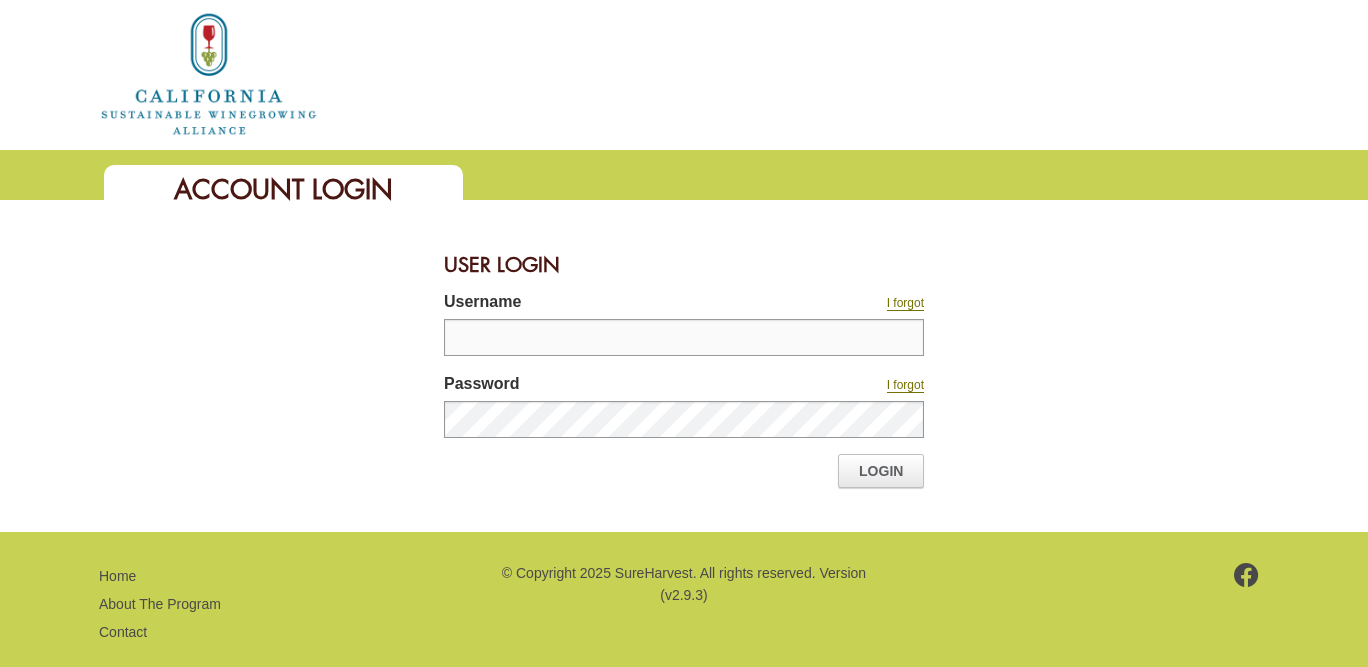 scroll, scrollTop: 0, scrollLeft: 0, axis: both 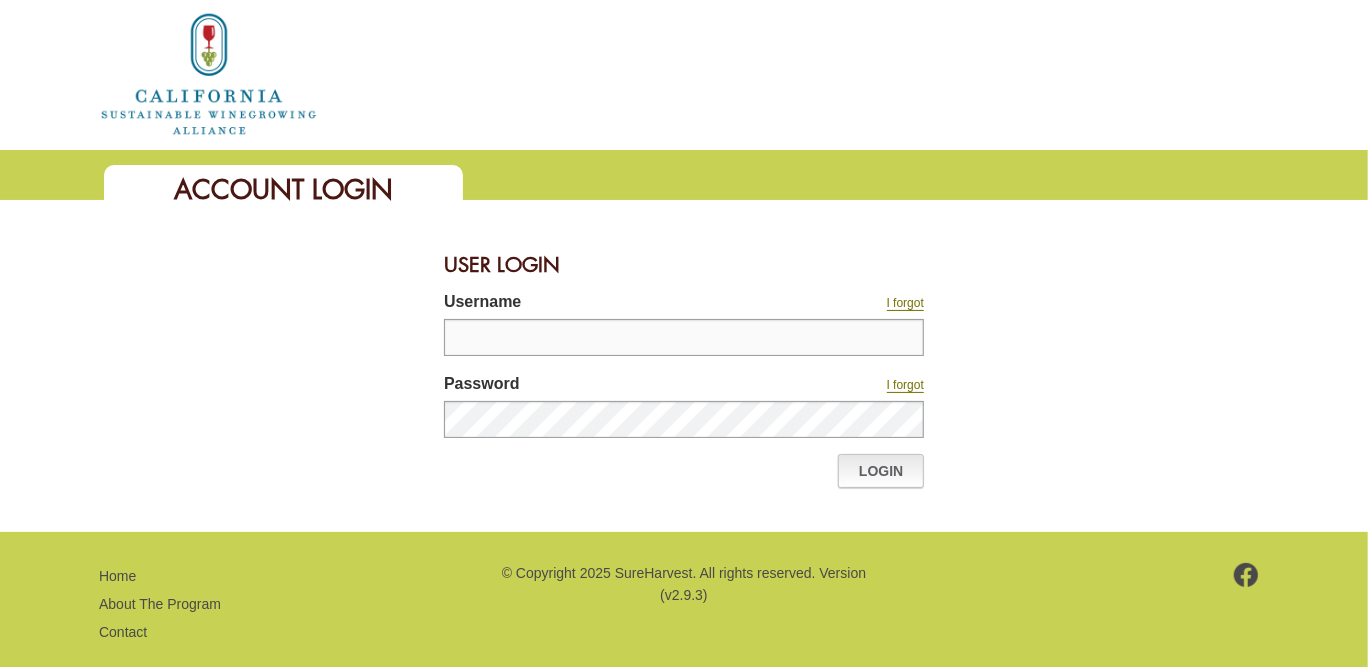 type on "********" 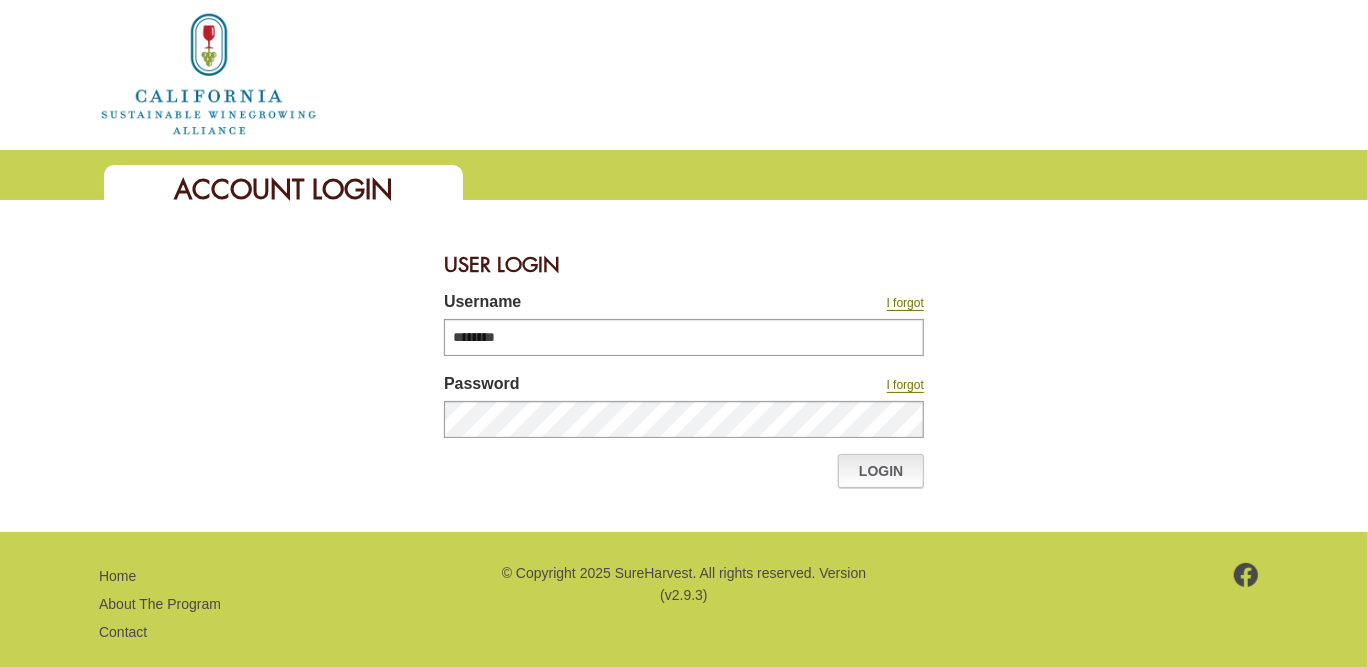 click on "Login" at bounding box center [881, 471] 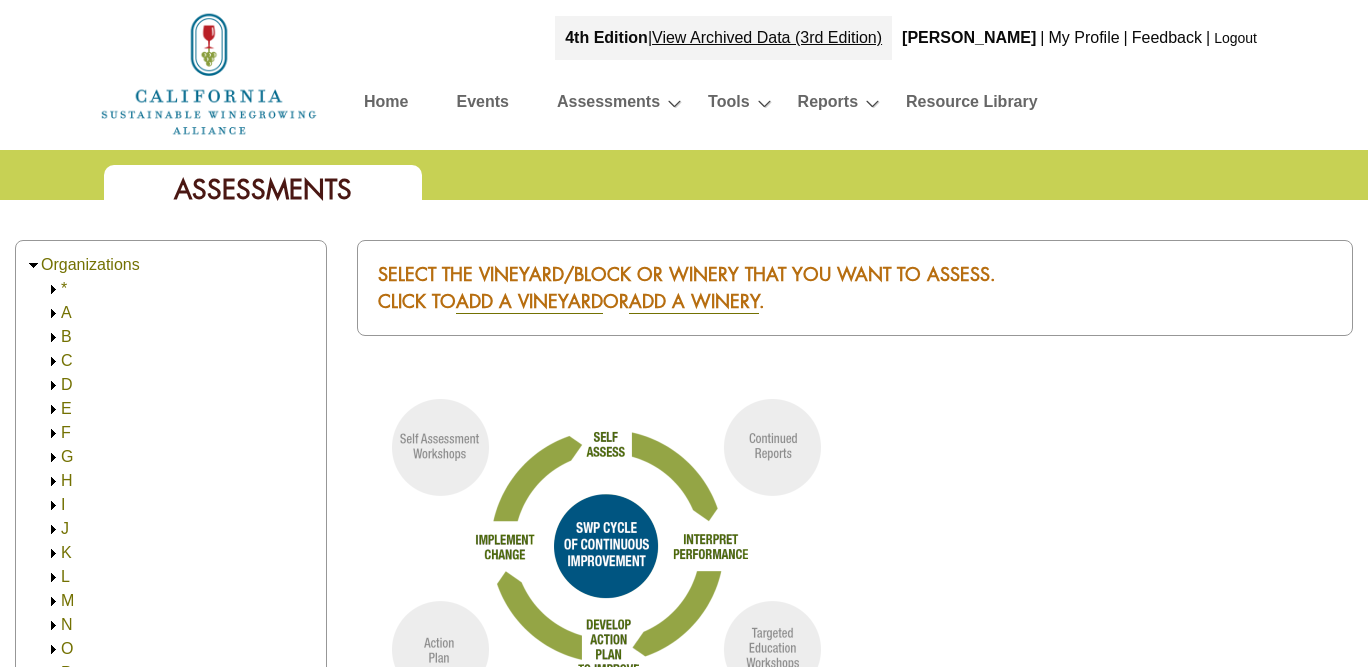 scroll, scrollTop: 0, scrollLeft: 0, axis: both 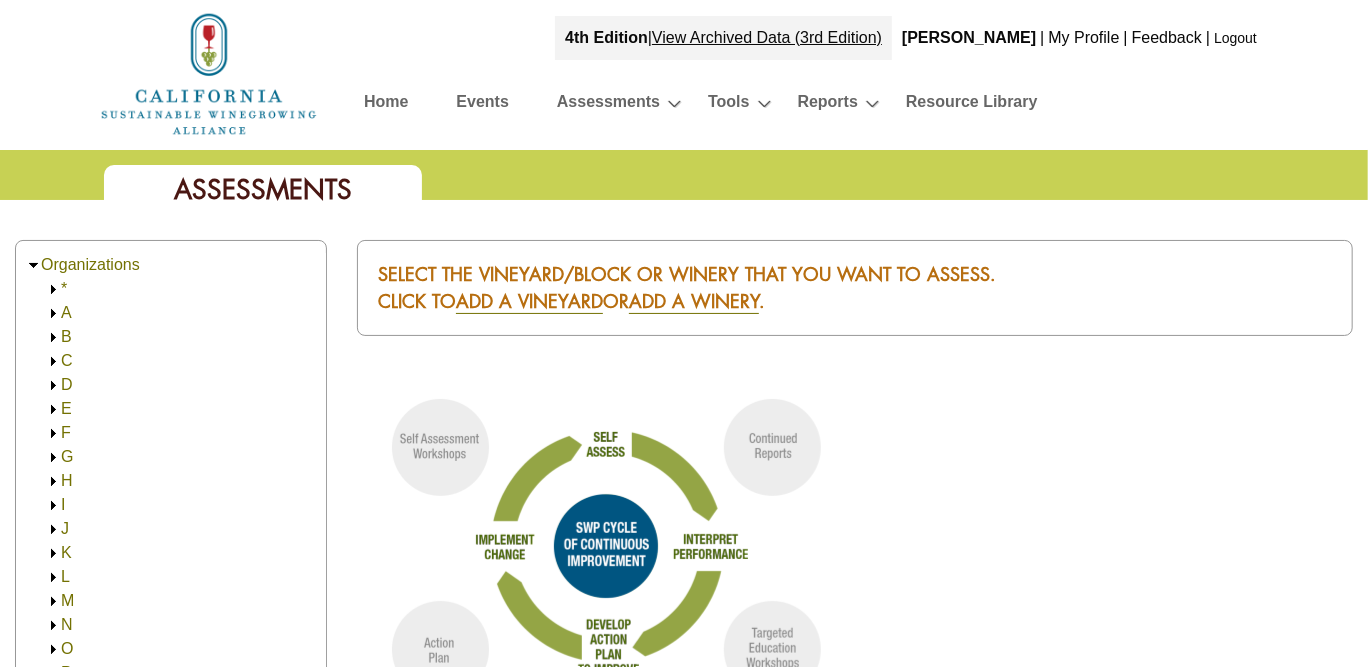 click 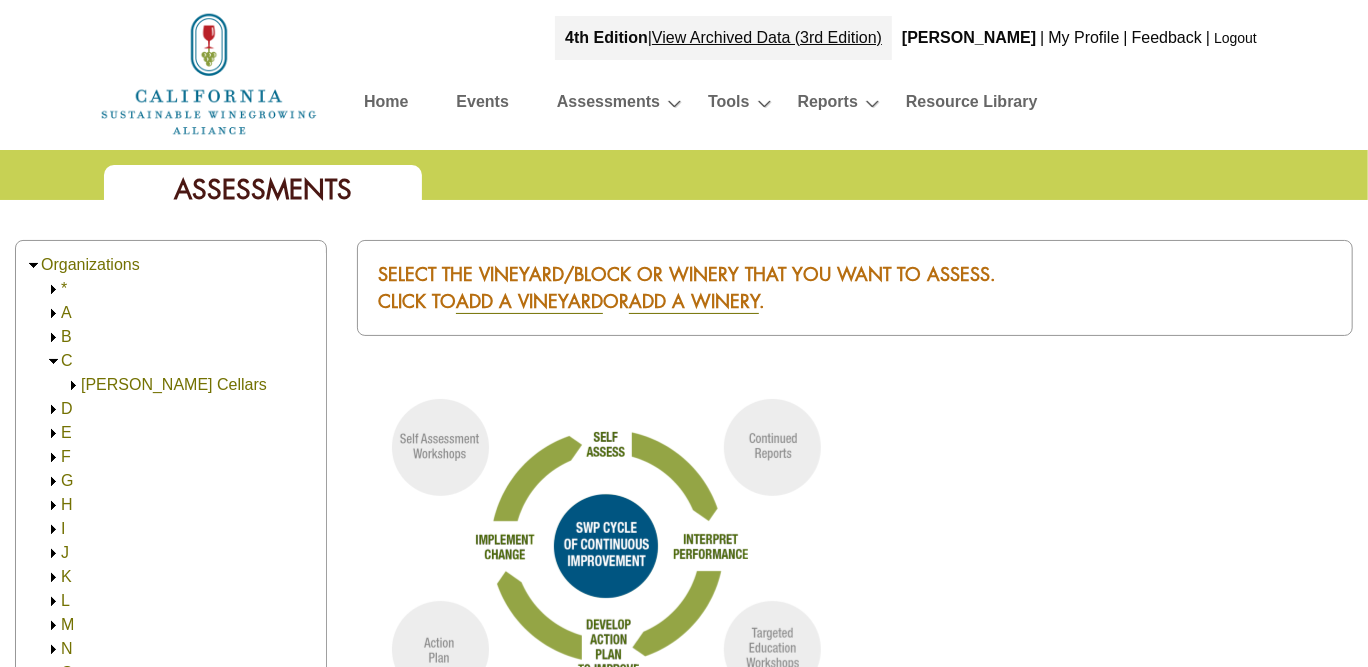 click 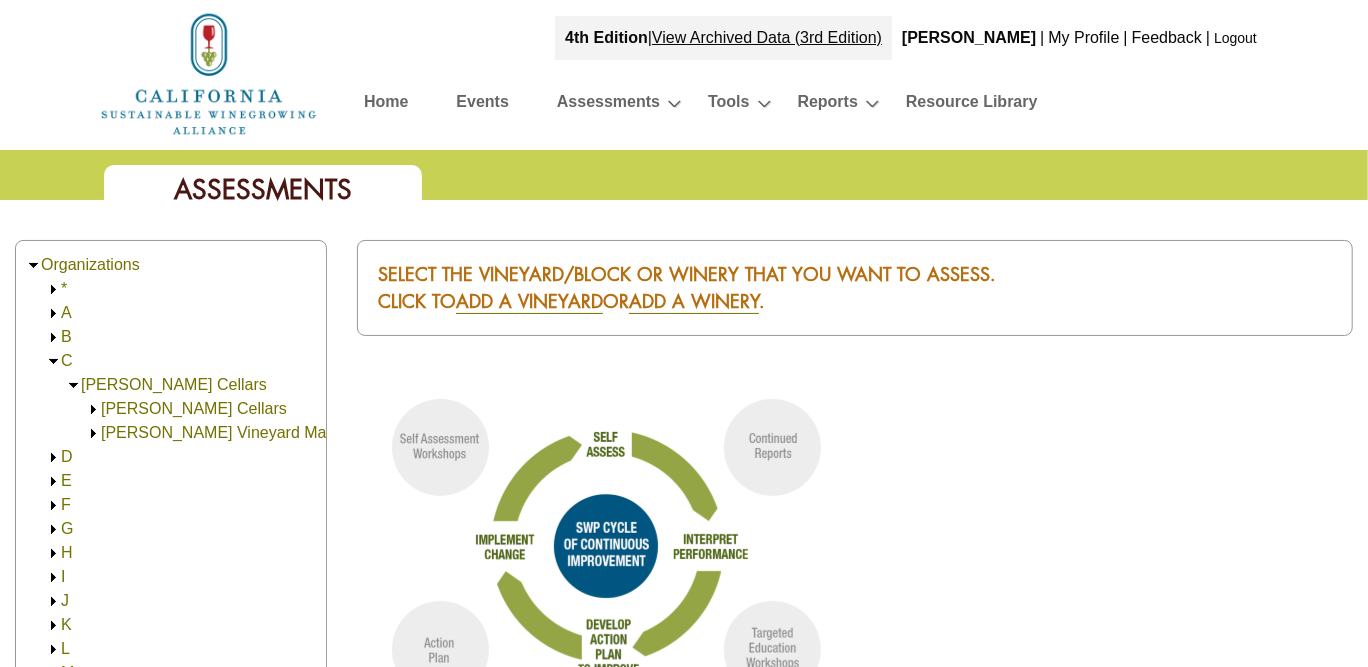 click 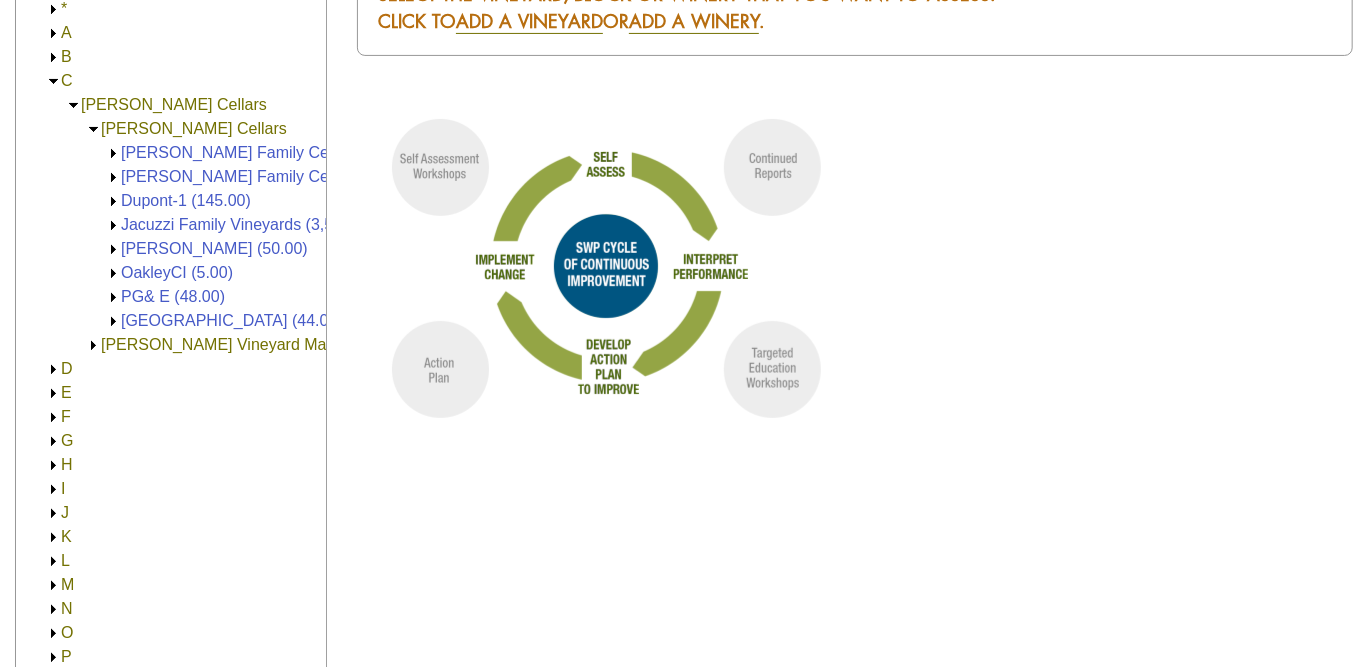 scroll, scrollTop: 277, scrollLeft: 0, axis: vertical 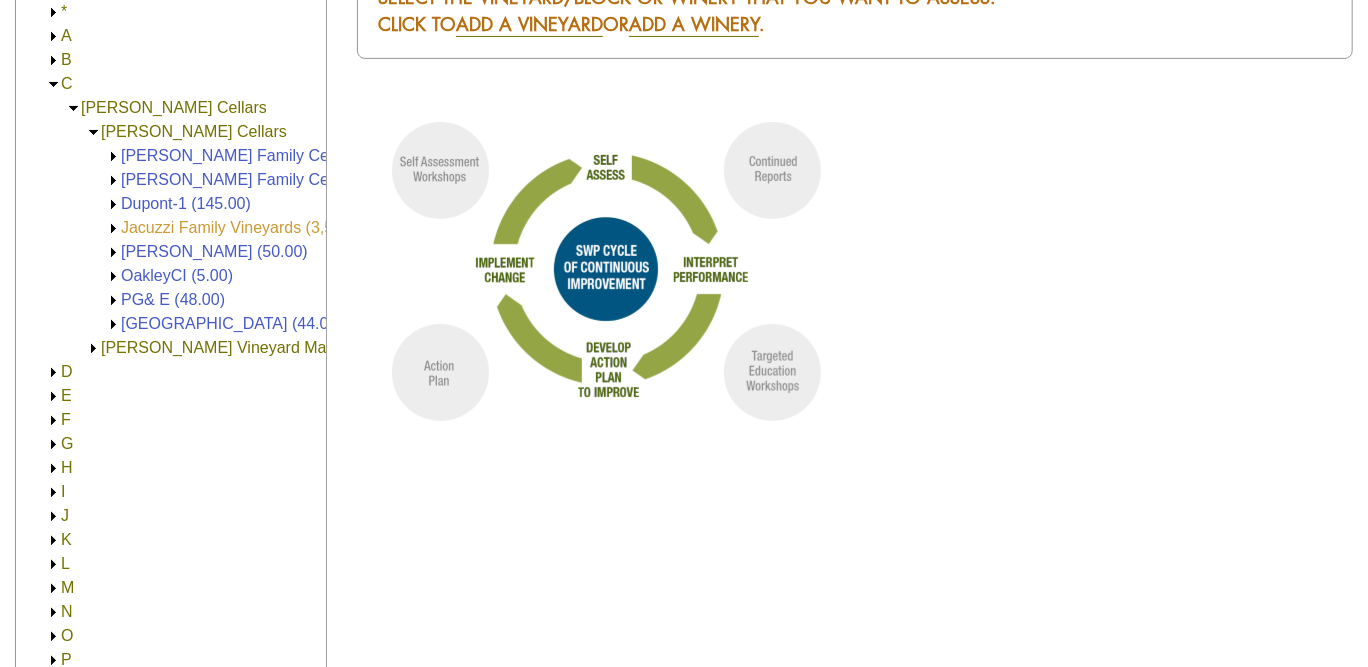 click on "Jacuzzi Family Vineyards (3,500.00)" at bounding box center (250, 227) 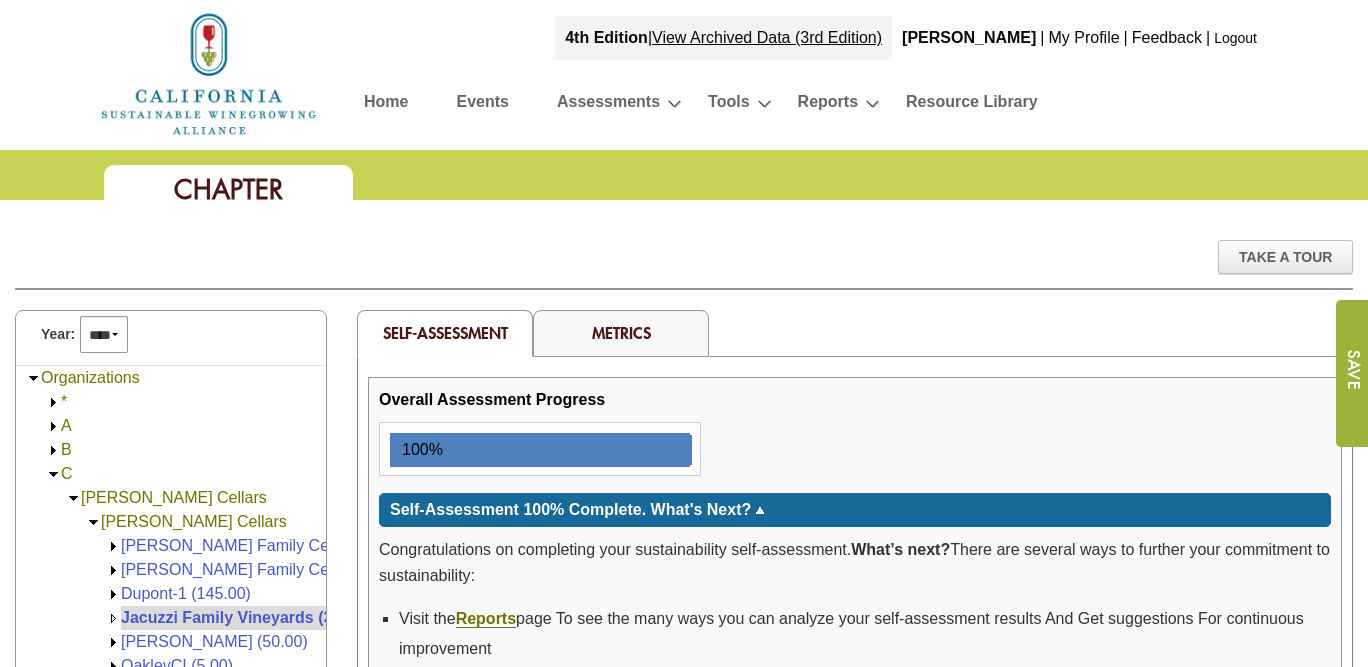 scroll, scrollTop: 0, scrollLeft: 0, axis: both 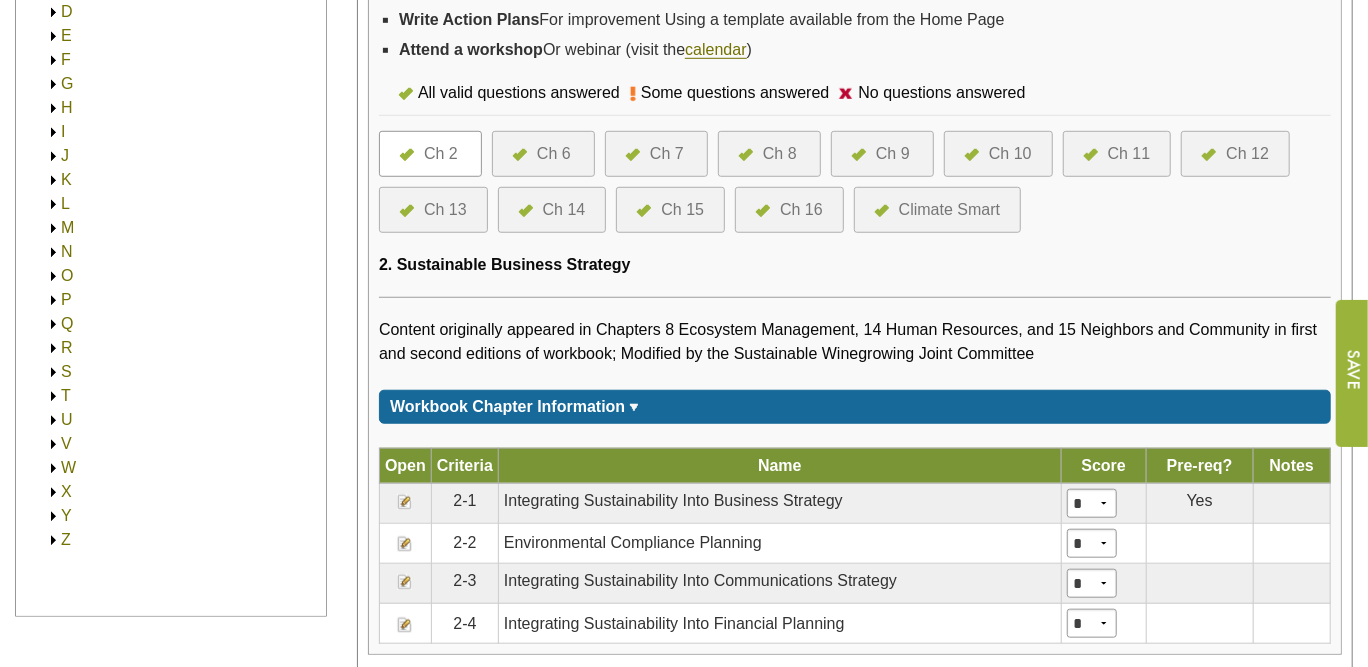 click at bounding box center (977, 154) 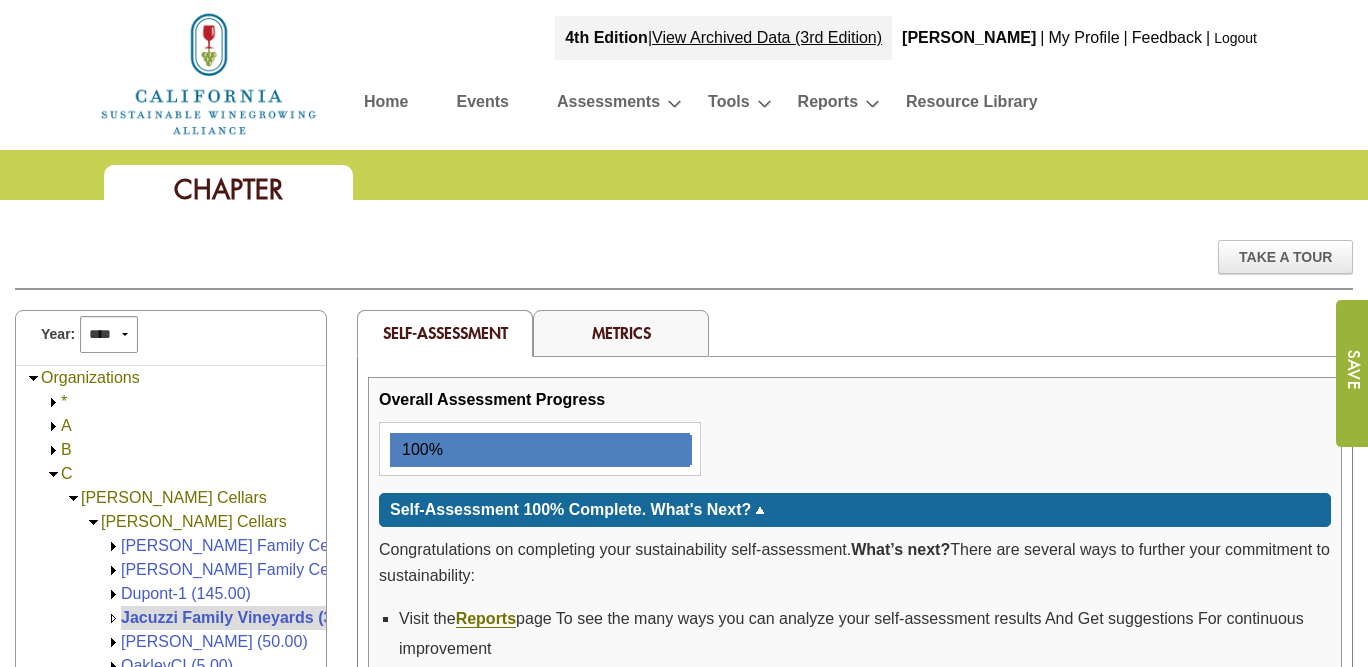 scroll, scrollTop: 0, scrollLeft: 0, axis: both 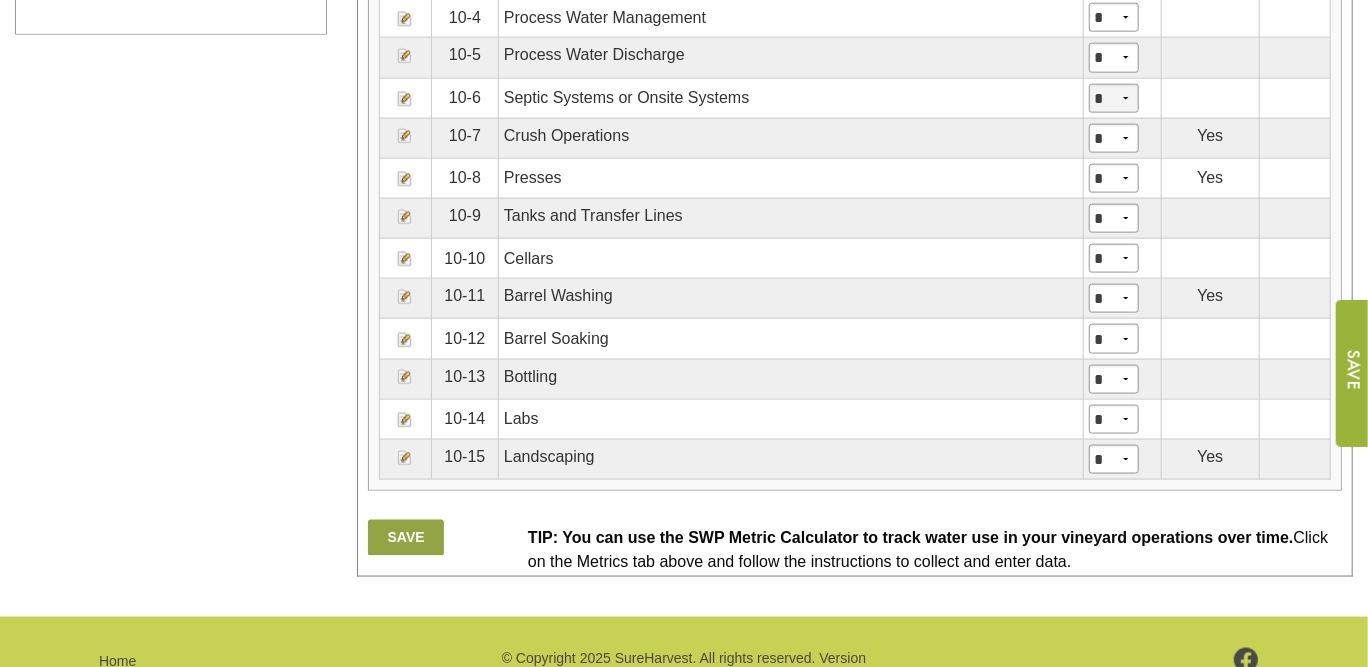 click on "*
*
*
*
***" at bounding box center [1114, 98] 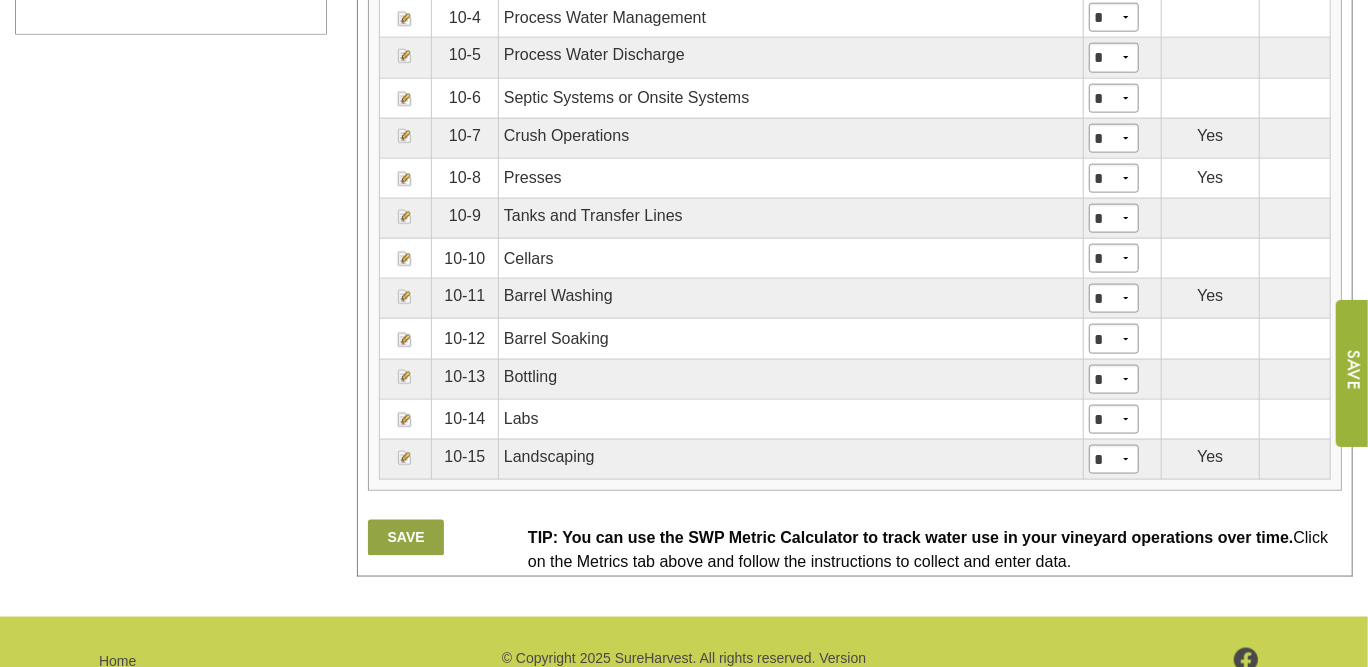click on "Save" at bounding box center [406, 538] 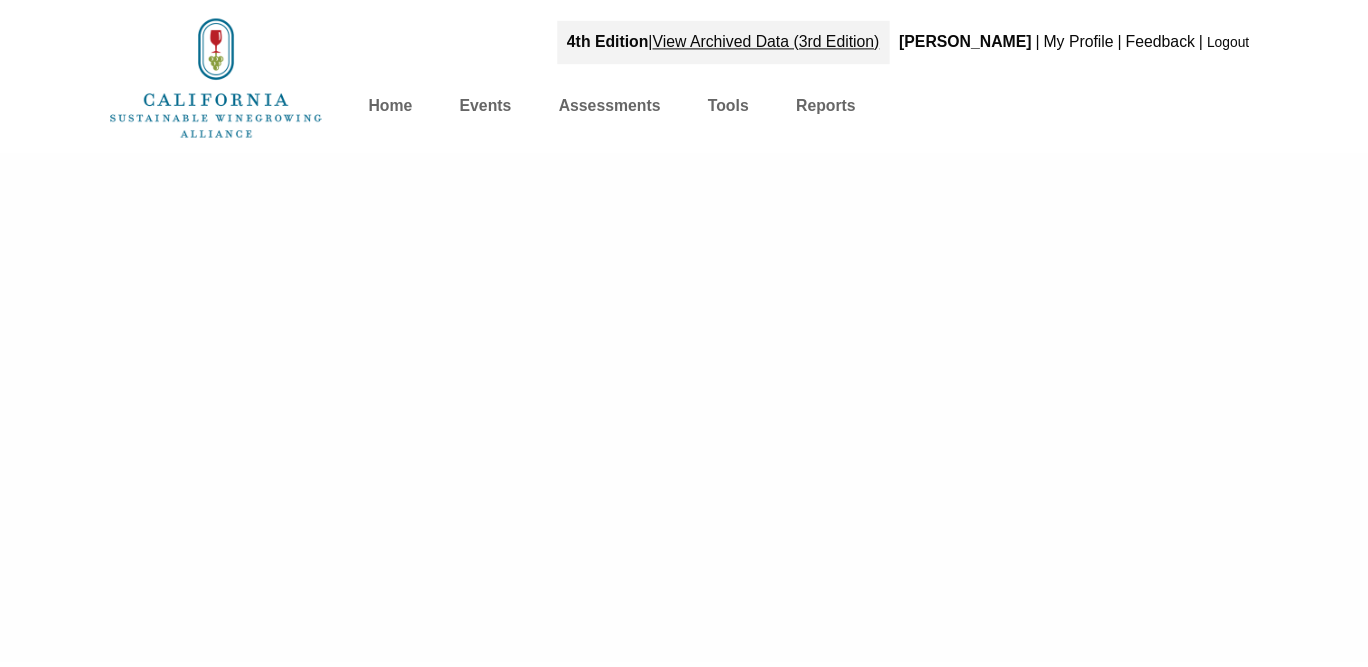 scroll, scrollTop: 0, scrollLeft: 0, axis: both 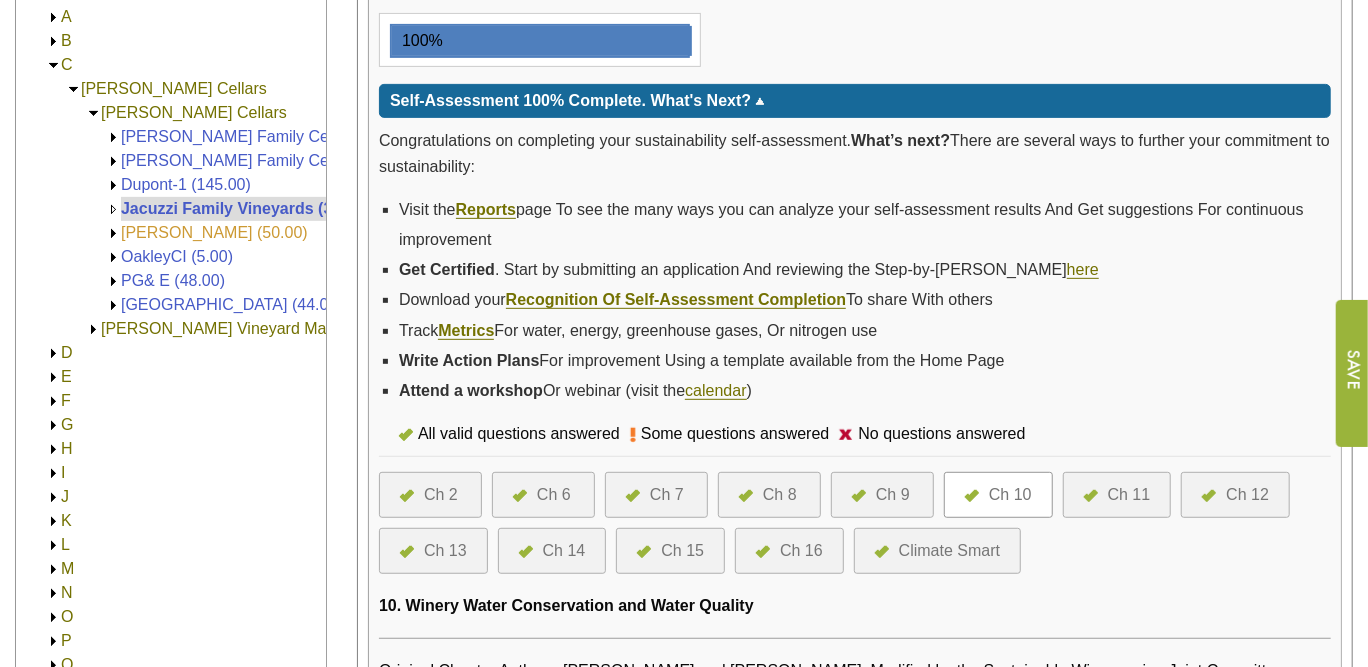 click on "Martinelli Vineyard (50.00)" at bounding box center [214, 232] 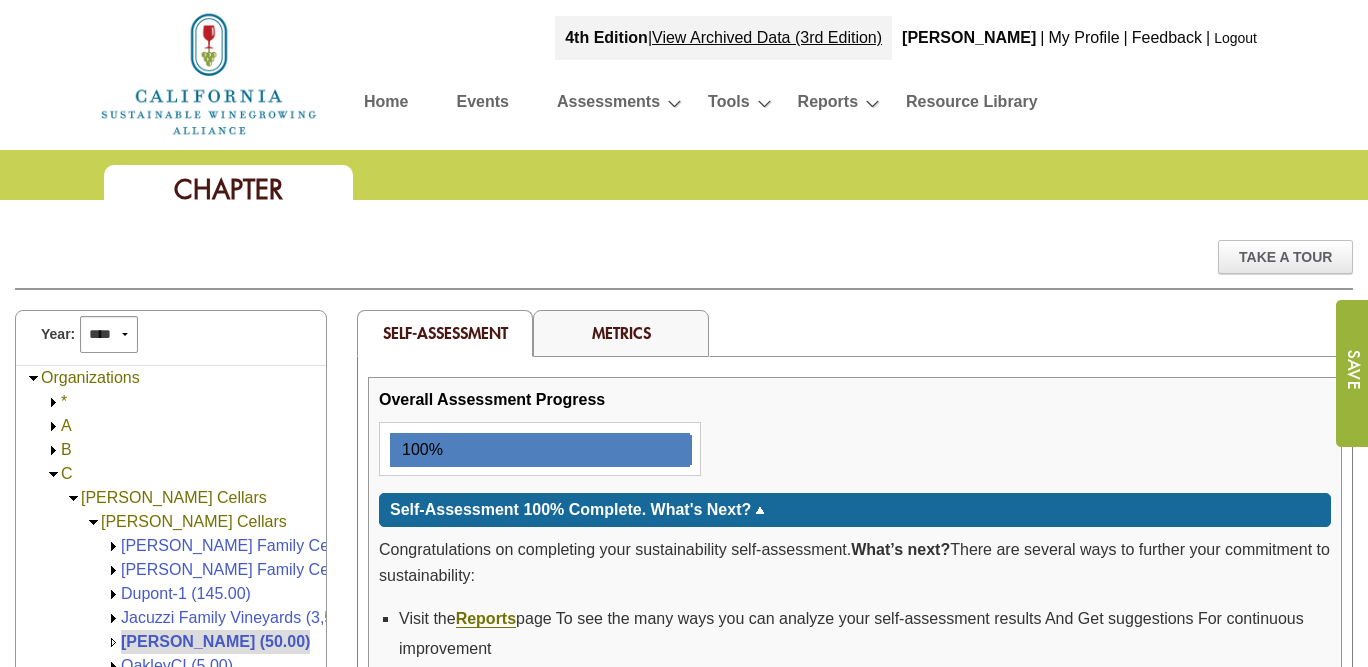 scroll, scrollTop: 0, scrollLeft: 0, axis: both 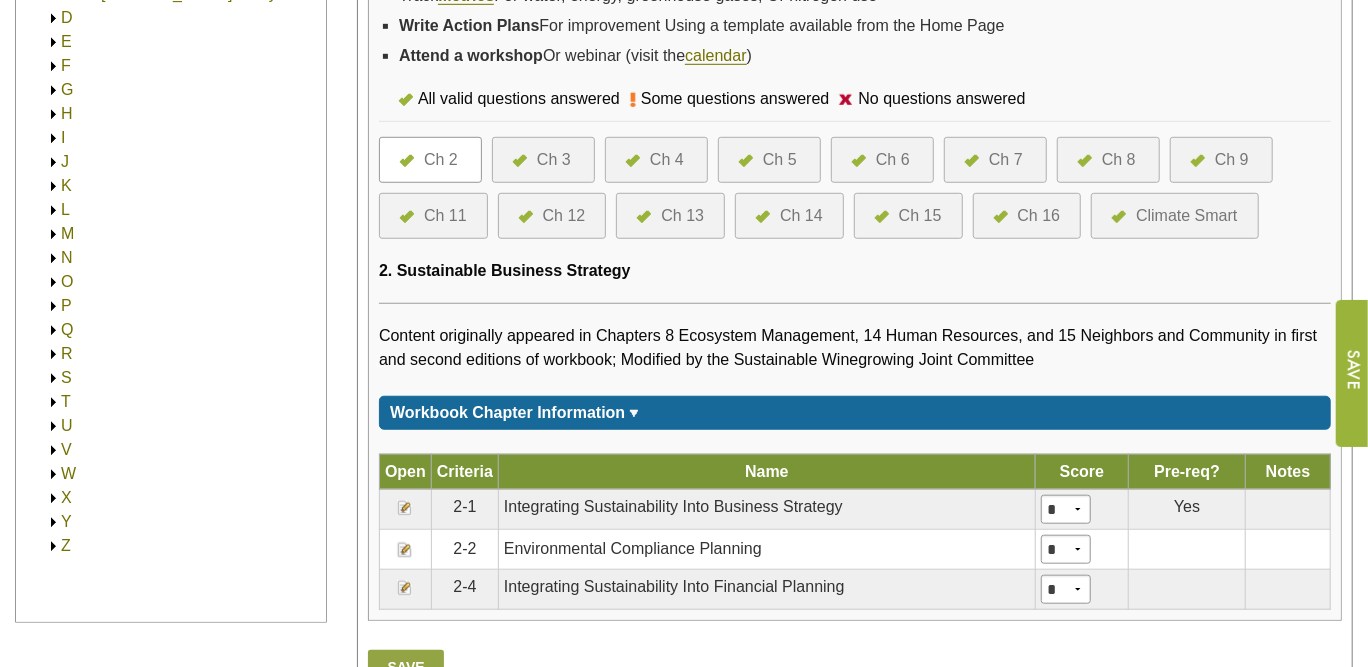 click on "Ch 14" at bounding box center (801, 216) 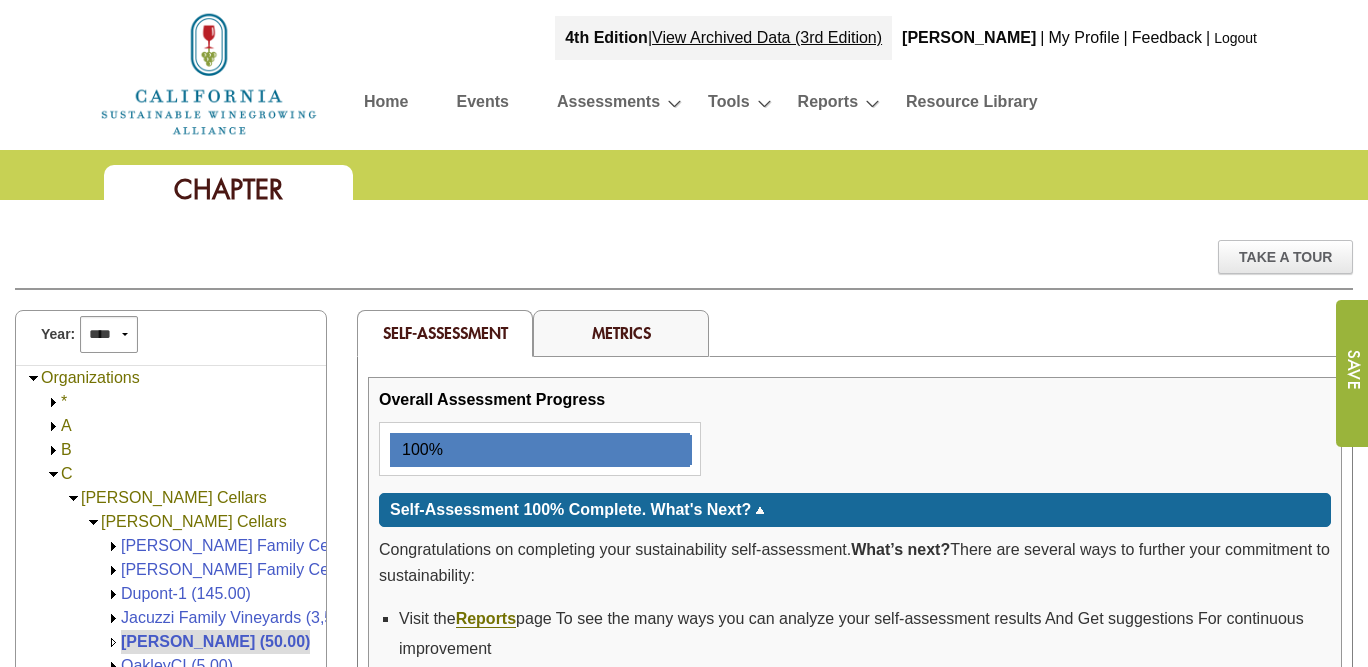 scroll, scrollTop: 0, scrollLeft: 0, axis: both 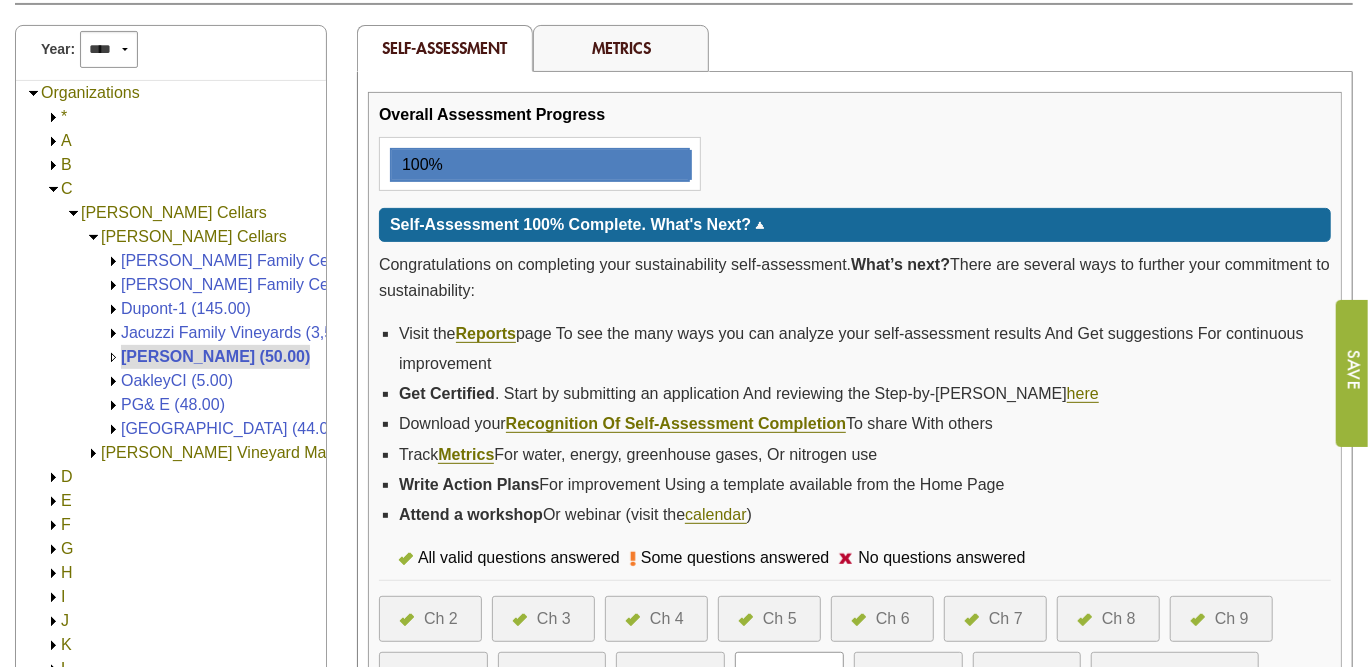 click on "[PERSON_NAME] Vineyard Management" 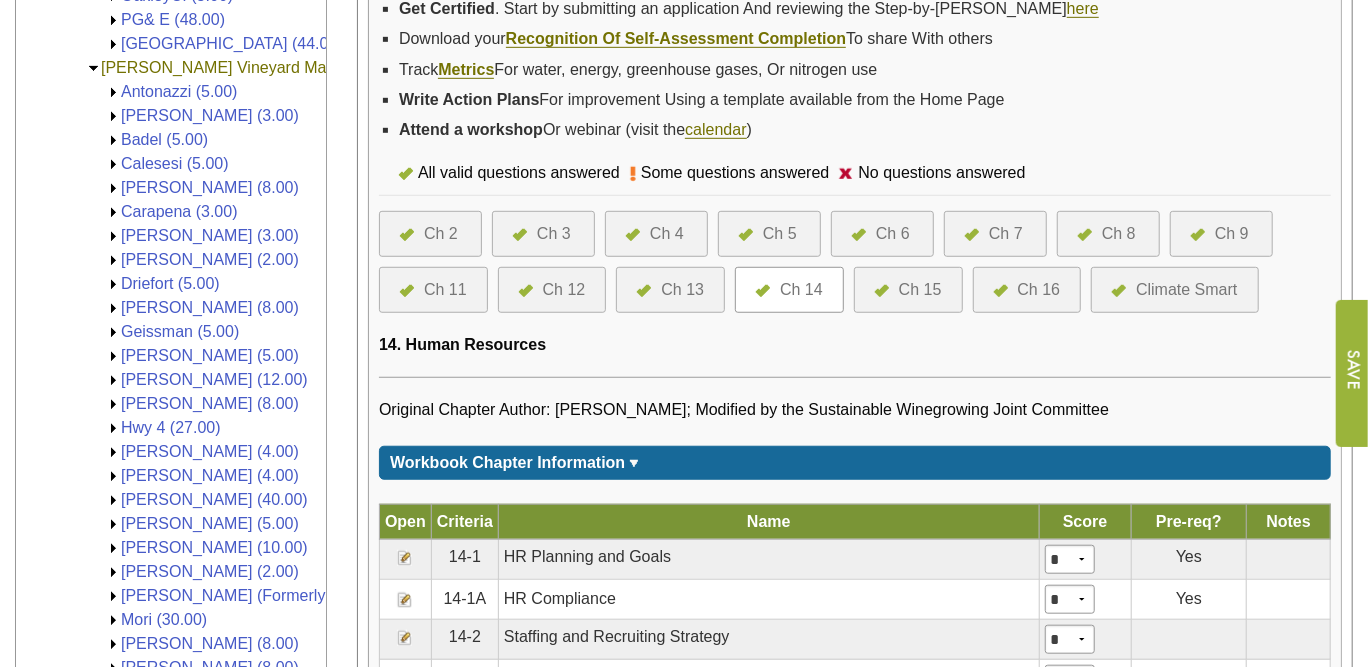 scroll, scrollTop: 684, scrollLeft: 0, axis: vertical 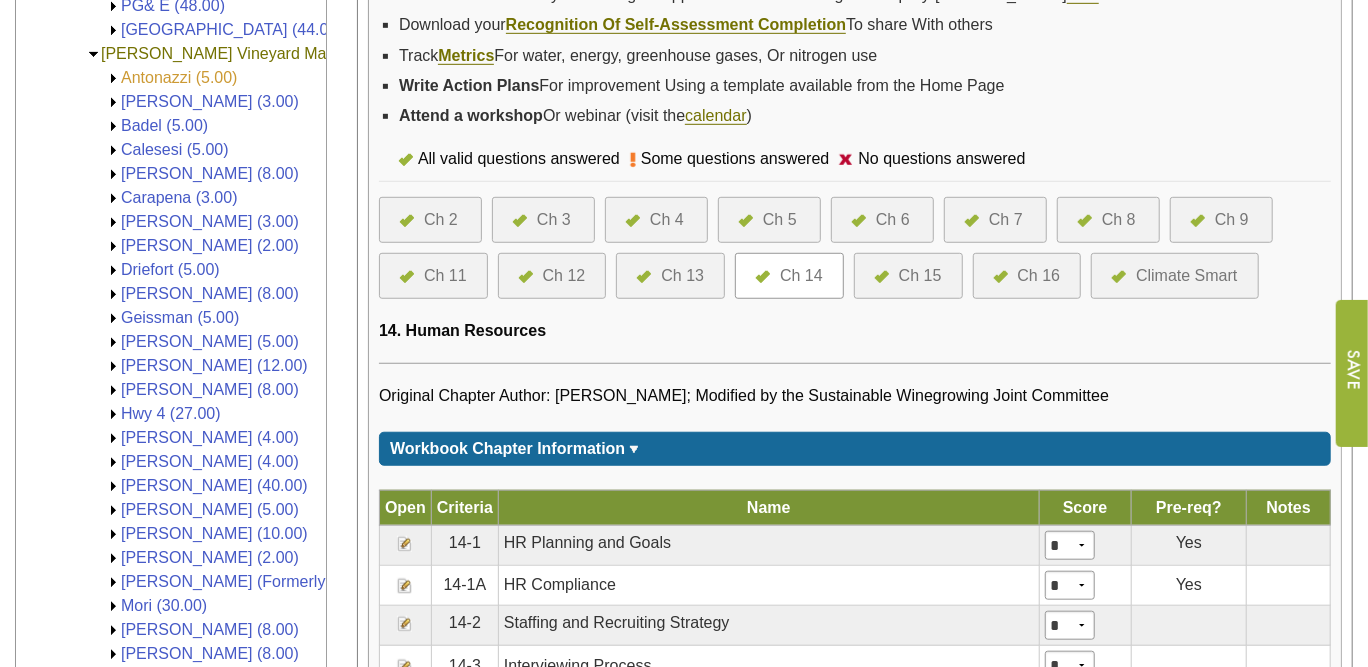 click on "Antonazzi (5.00)" at bounding box center [179, 77] 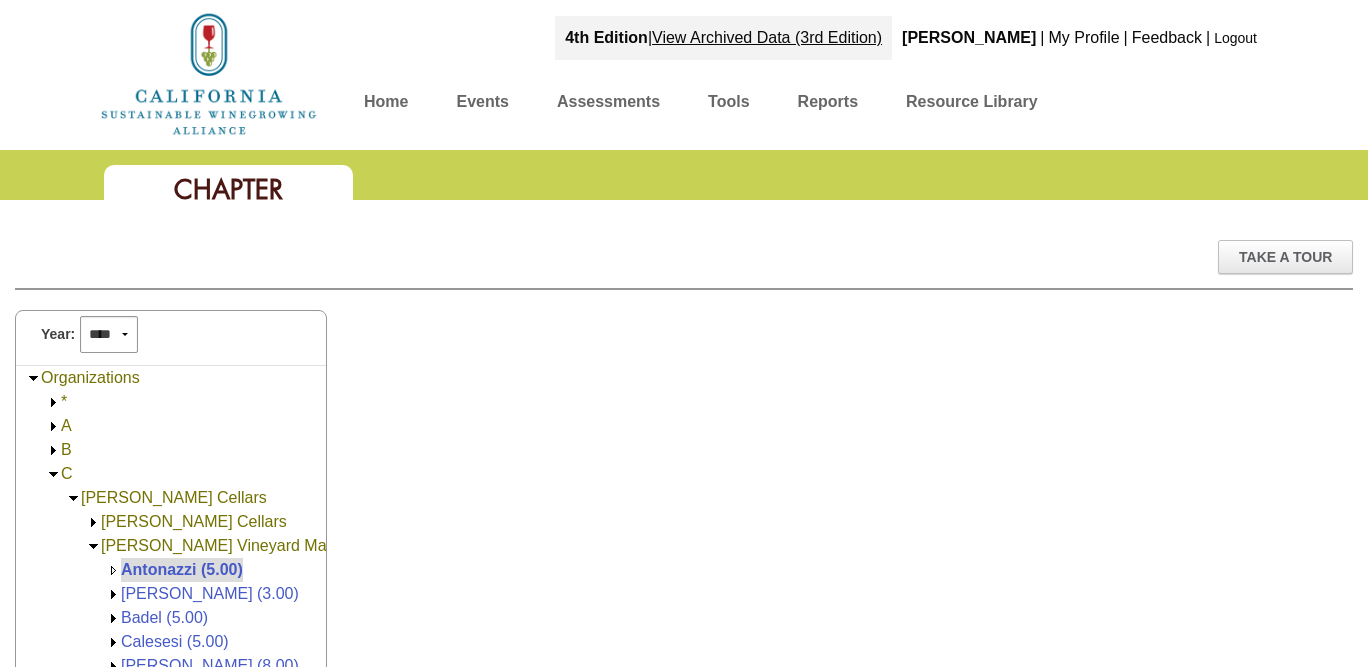 scroll, scrollTop: 0, scrollLeft: 0, axis: both 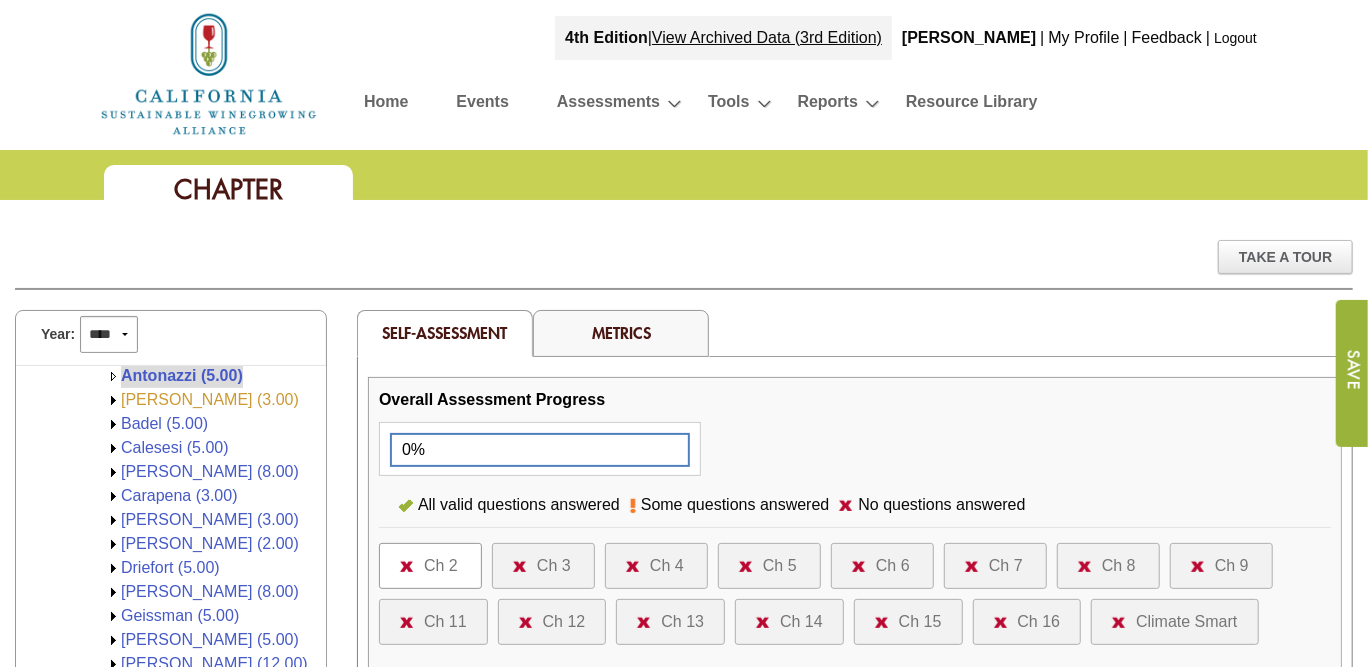 click on "[PERSON_NAME] (3.00)" at bounding box center [210, 399] 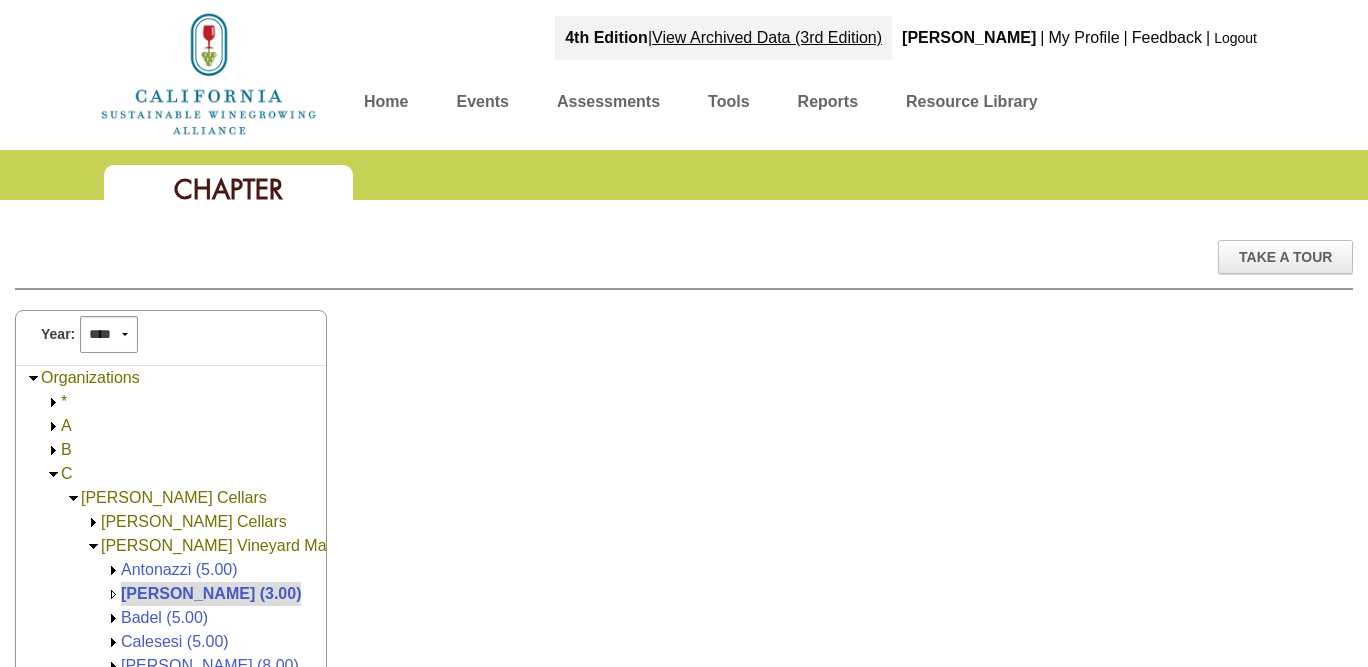 scroll, scrollTop: 0, scrollLeft: 0, axis: both 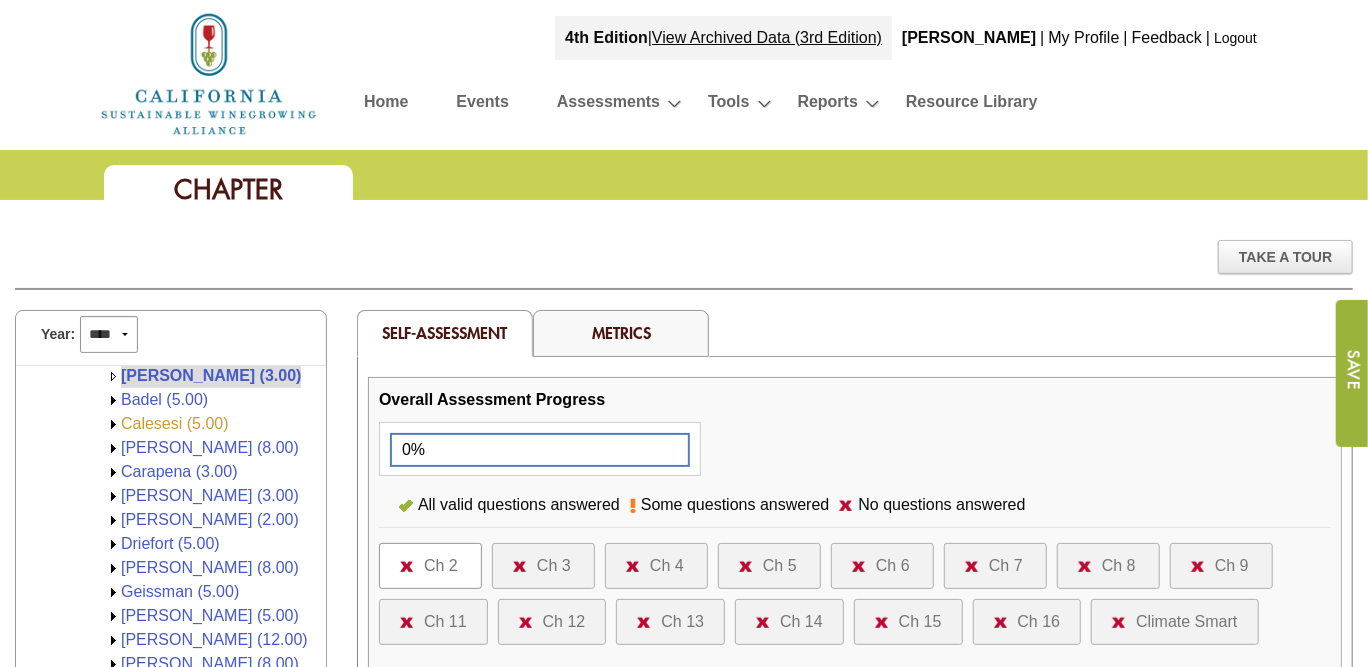 click on "Calesesi (5.00)" at bounding box center [175, 423] 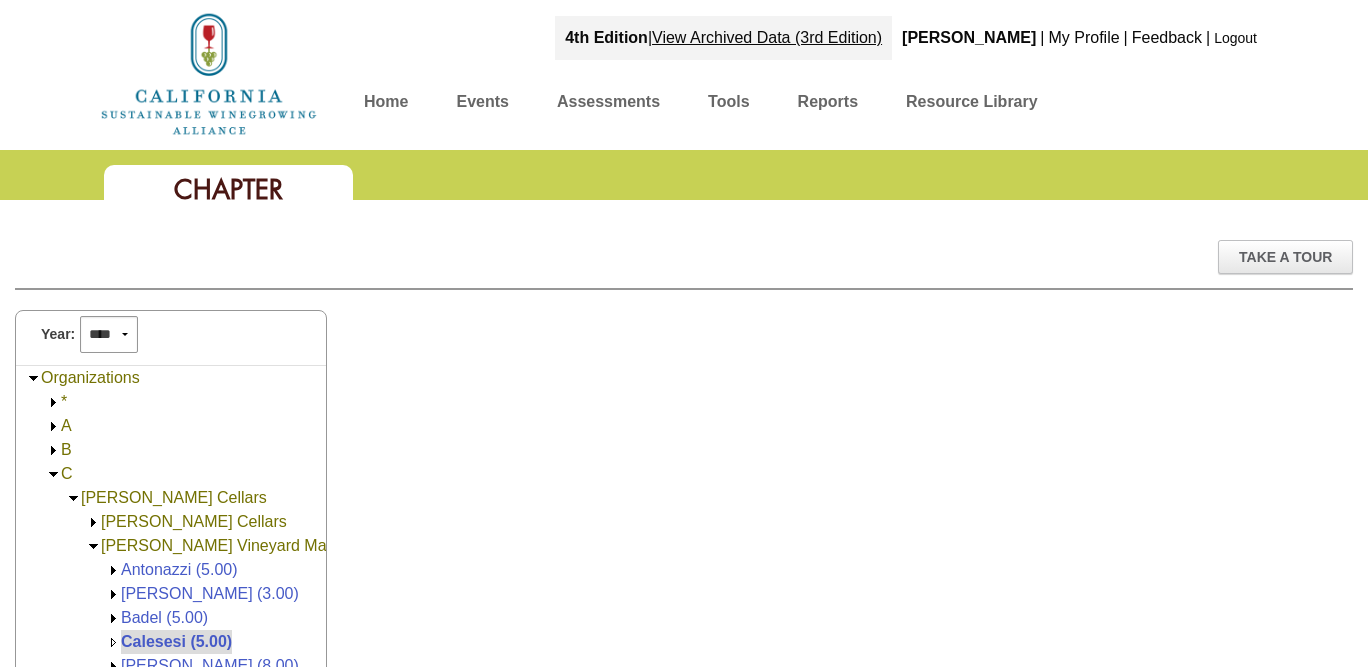 scroll, scrollTop: 0, scrollLeft: 0, axis: both 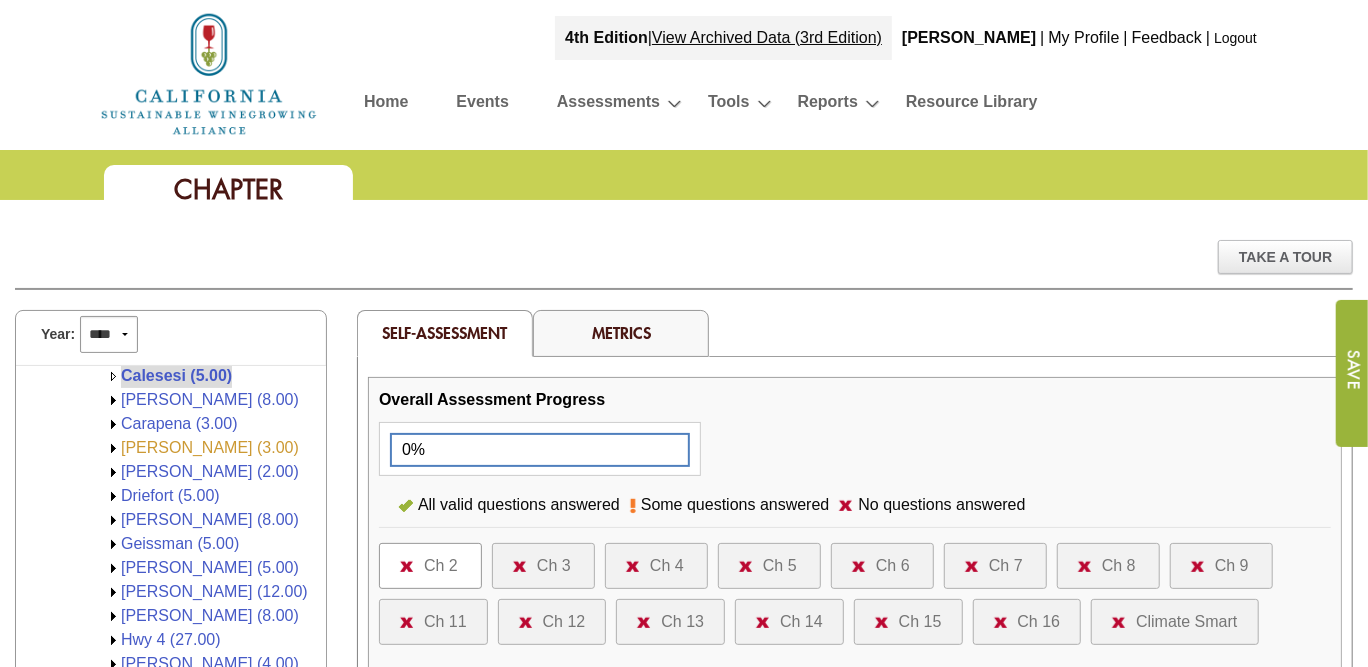 click on "[PERSON_NAME] (3.00)" at bounding box center (210, 447) 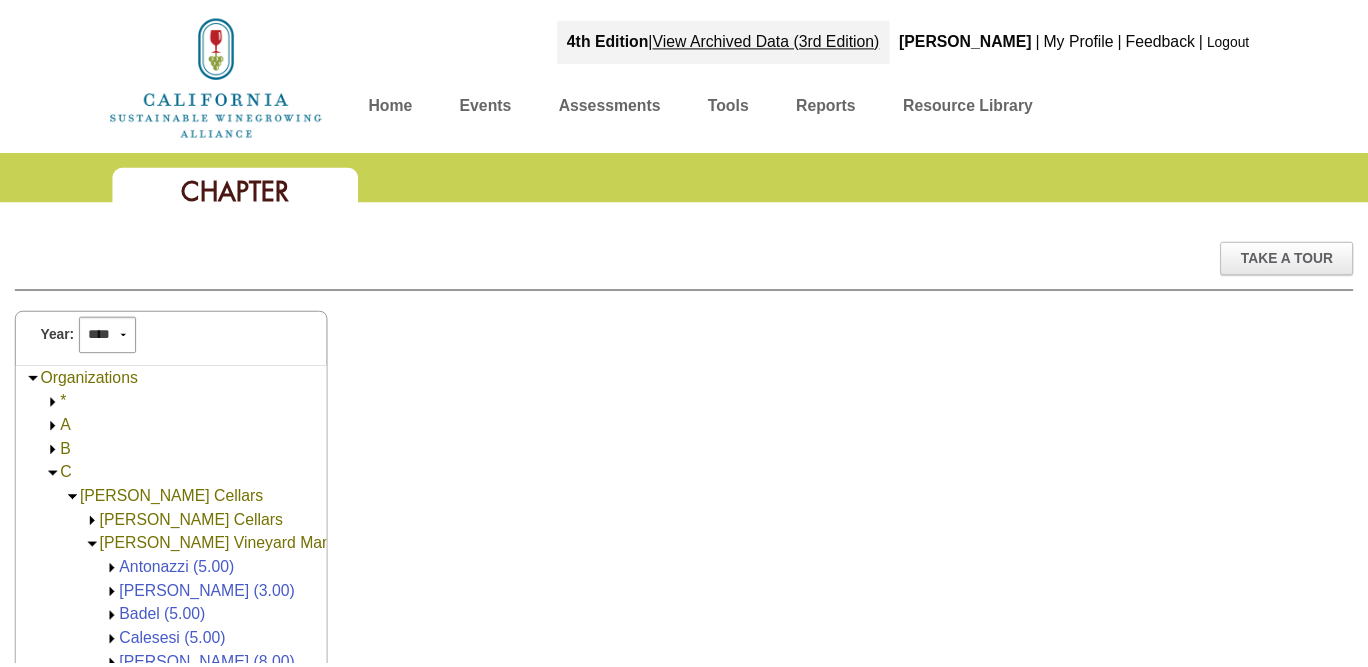 scroll, scrollTop: 0, scrollLeft: 0, axis: both 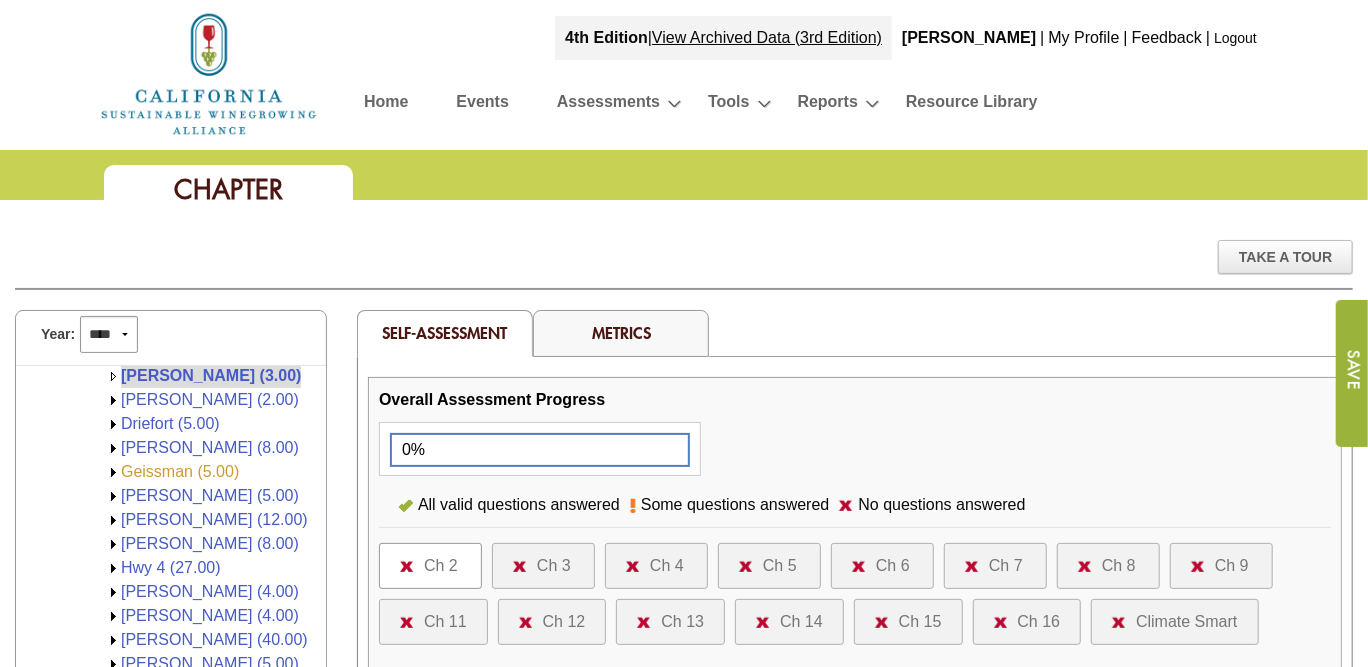click on "Geissman (5.00)" at bounding box center [180, 471] 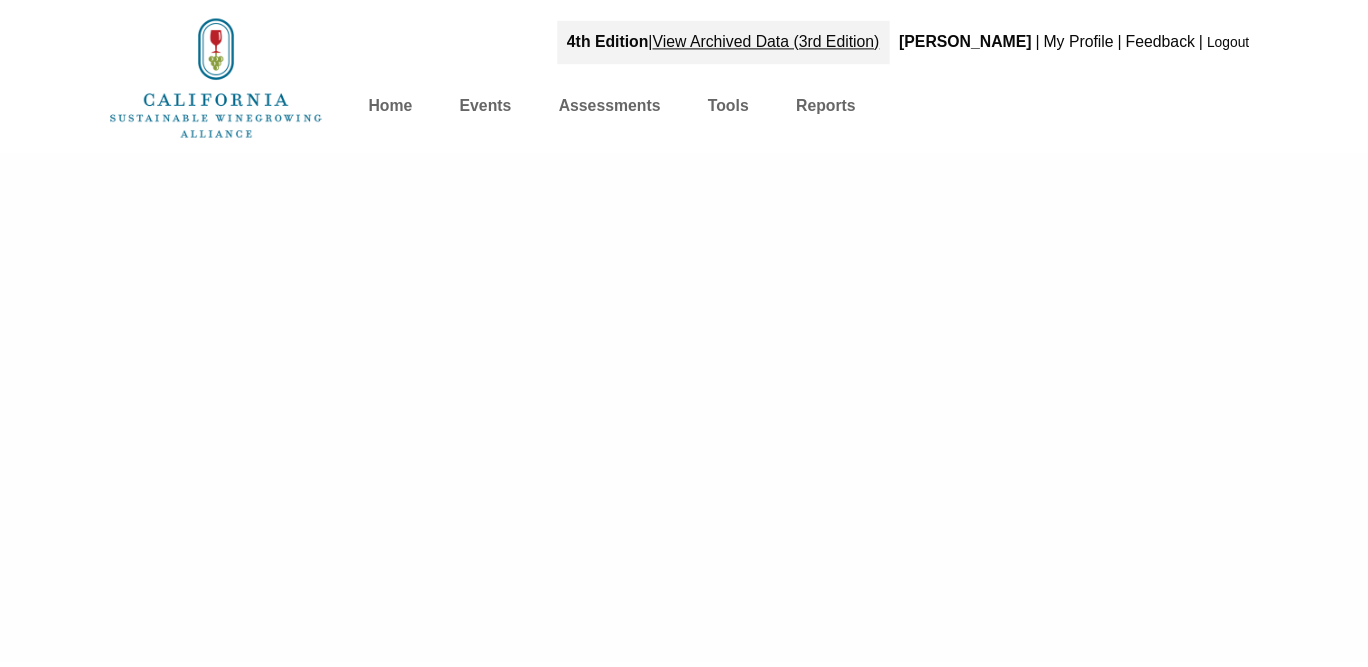 scroll, scrollTop: 0, scrollLeft: 0, axis: both 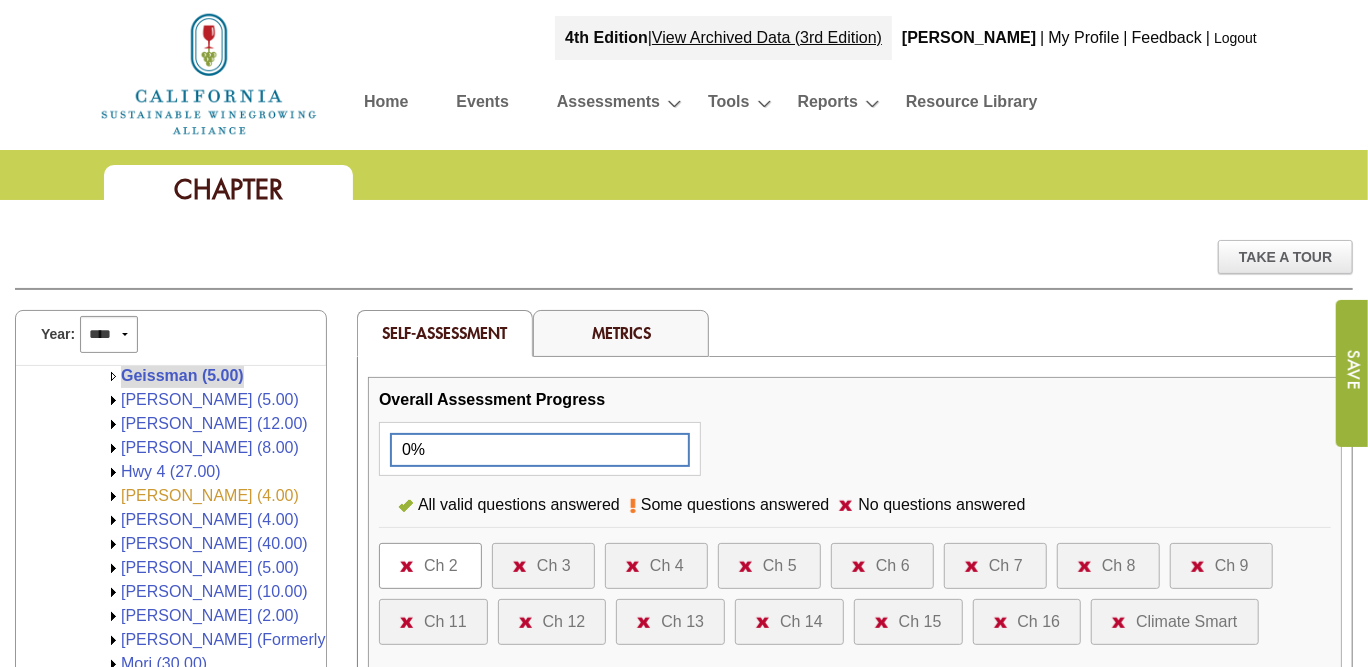 click on "[PERSON_NAME] (4.00)" at bounding box center (210, 495) 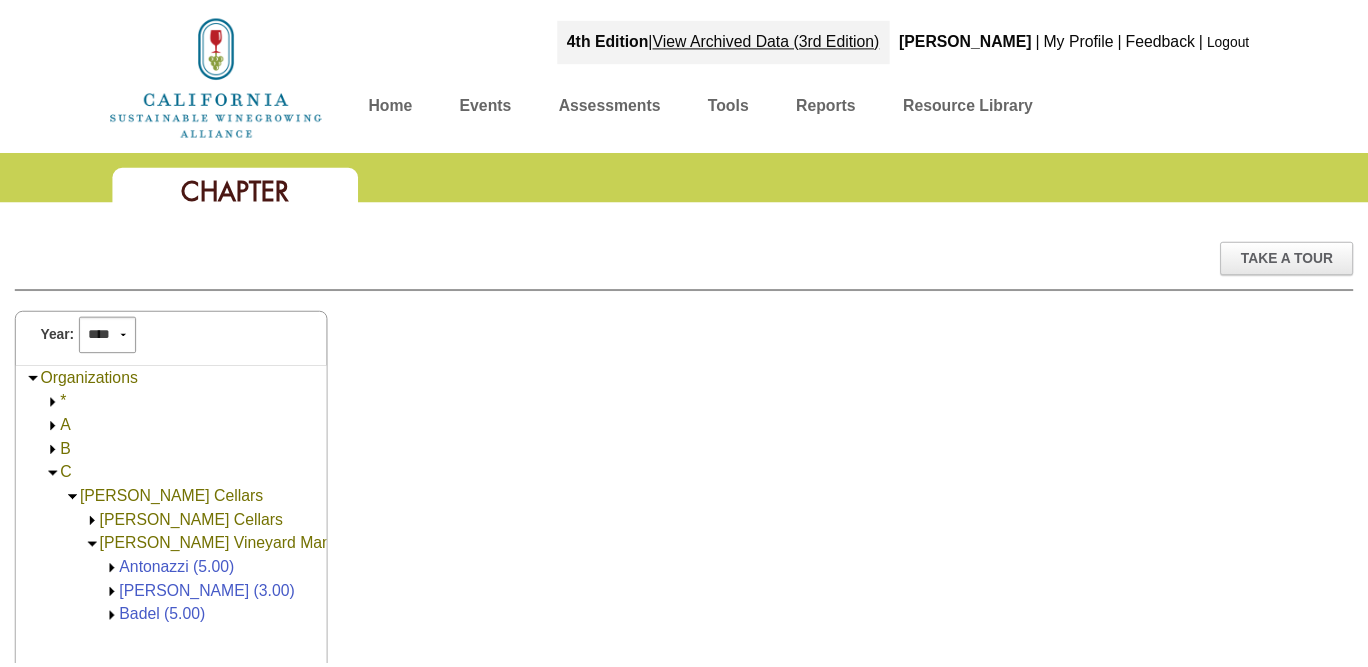 scroll, scrollTop: 0, scrollLeft: 0, axis: both 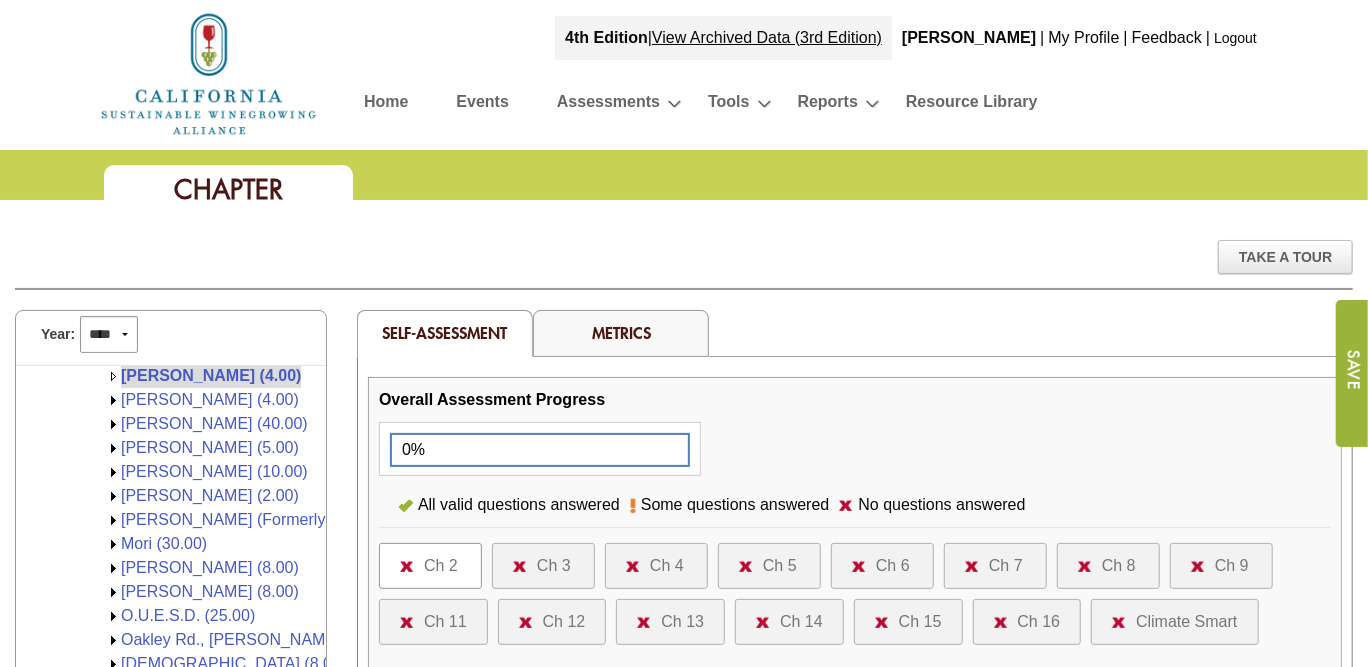 click on "[PERSON_NAME] (Formerly [PERSON_NAME]) (4.00)" at bounding box center (317, 520) 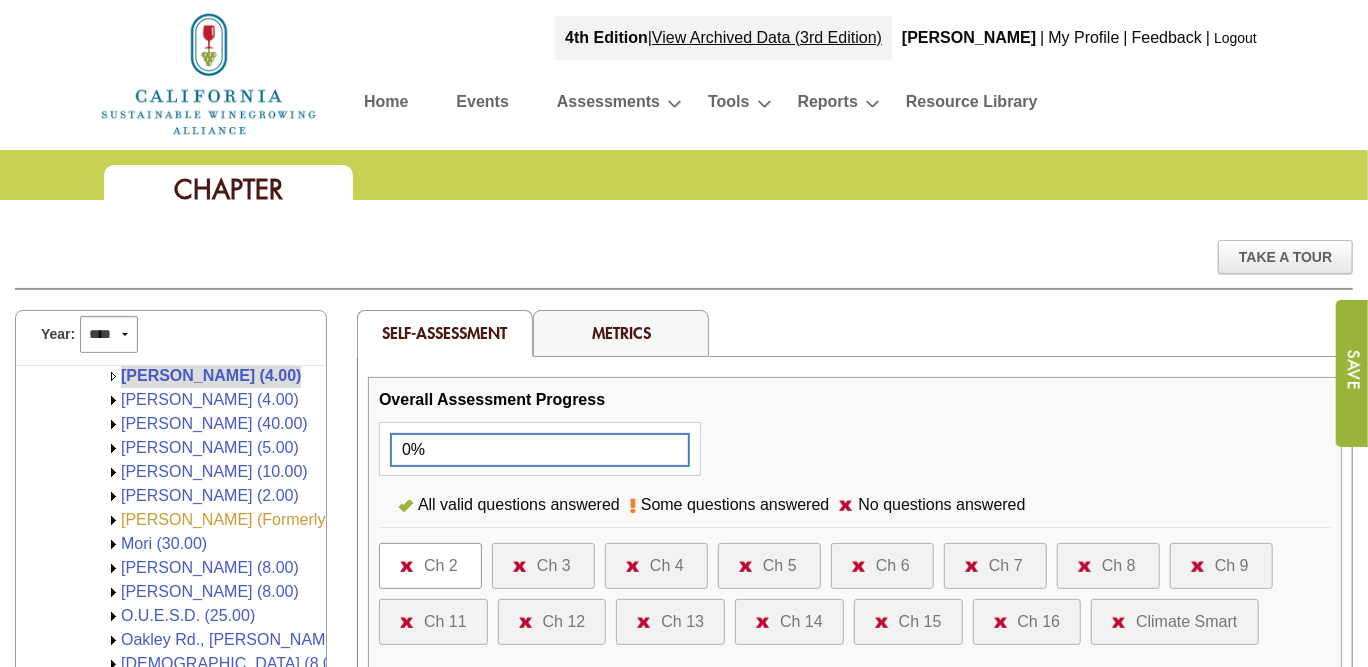 click on "[PERSON_NAME] (Formerly [PERSON_NAME]) (4.00)" at bounding box center [317, 519] 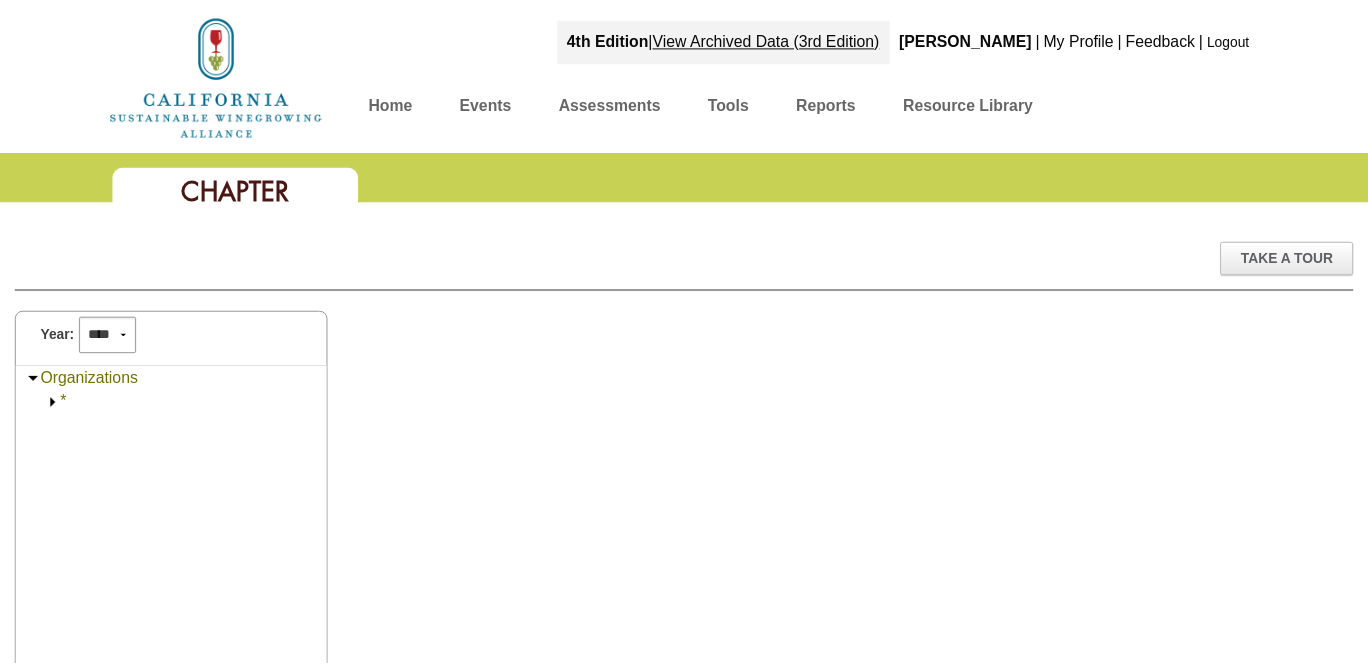 scroll, scrollTop: 0, scrollLeft: 0, axis: both 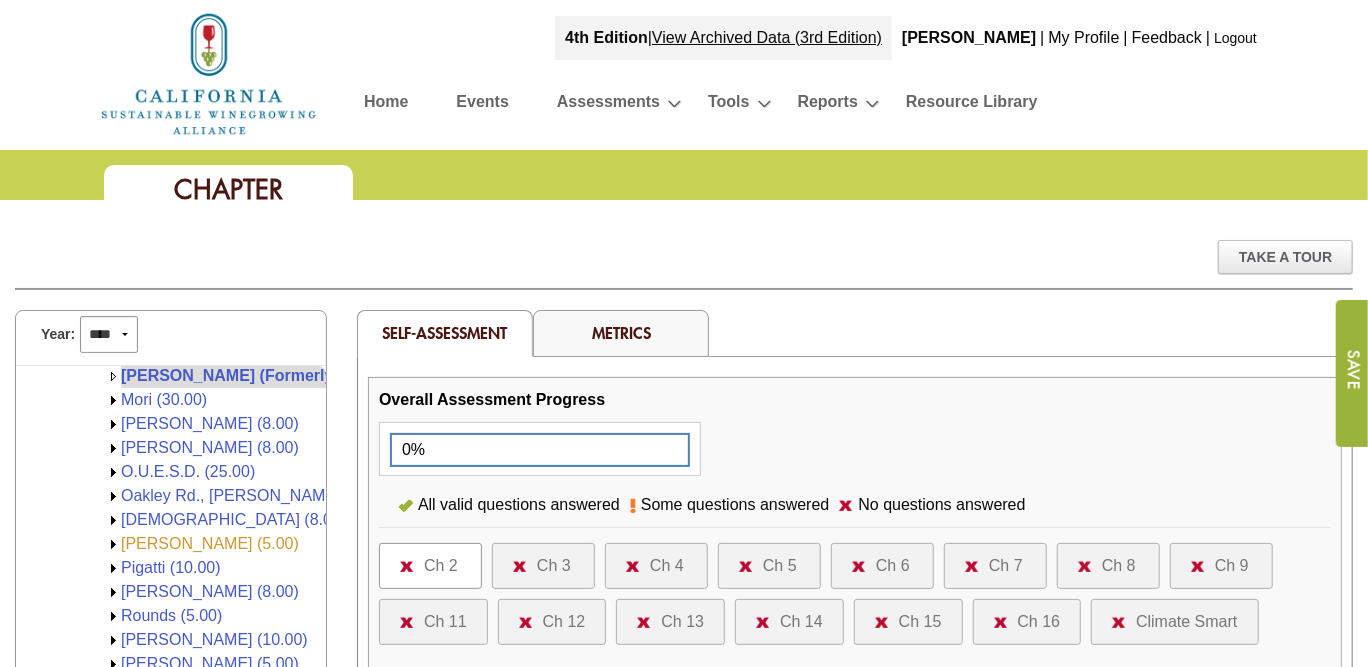 click on "[PERSON_NAME] (5.00)" at bounding box center (210, 543) 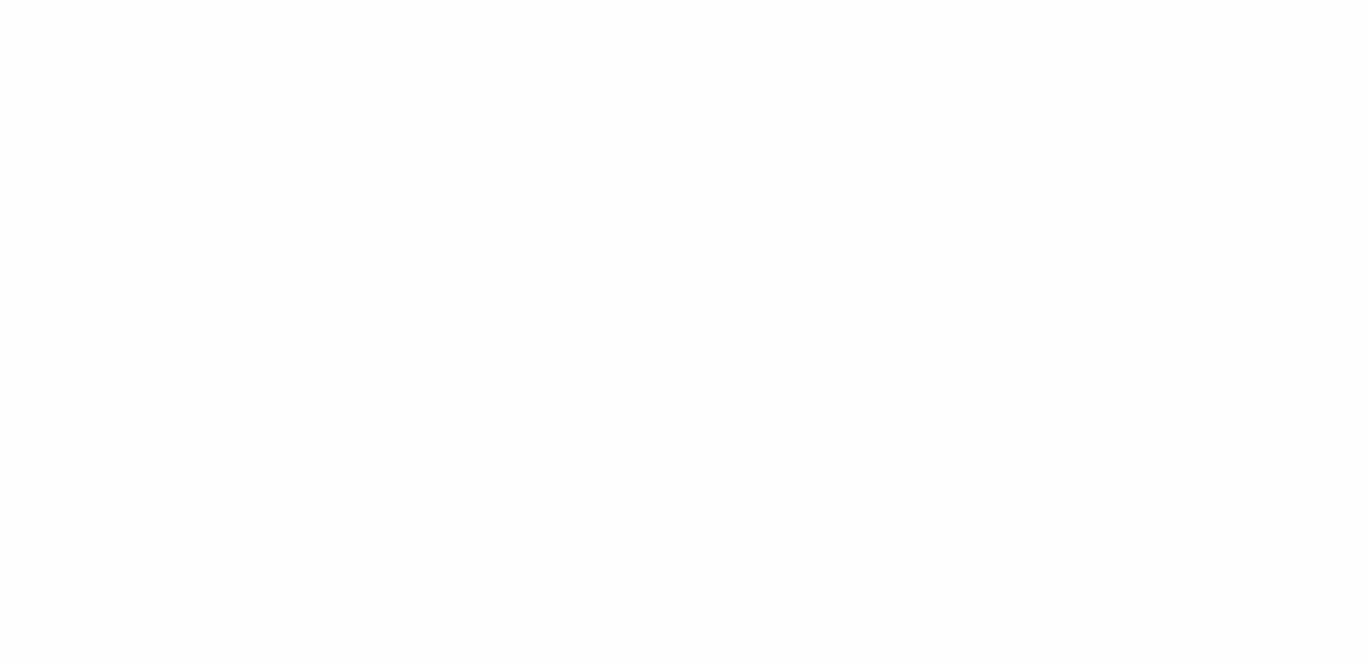 scroll, scrollTop: 0, scrollLeft: 0, axis: both 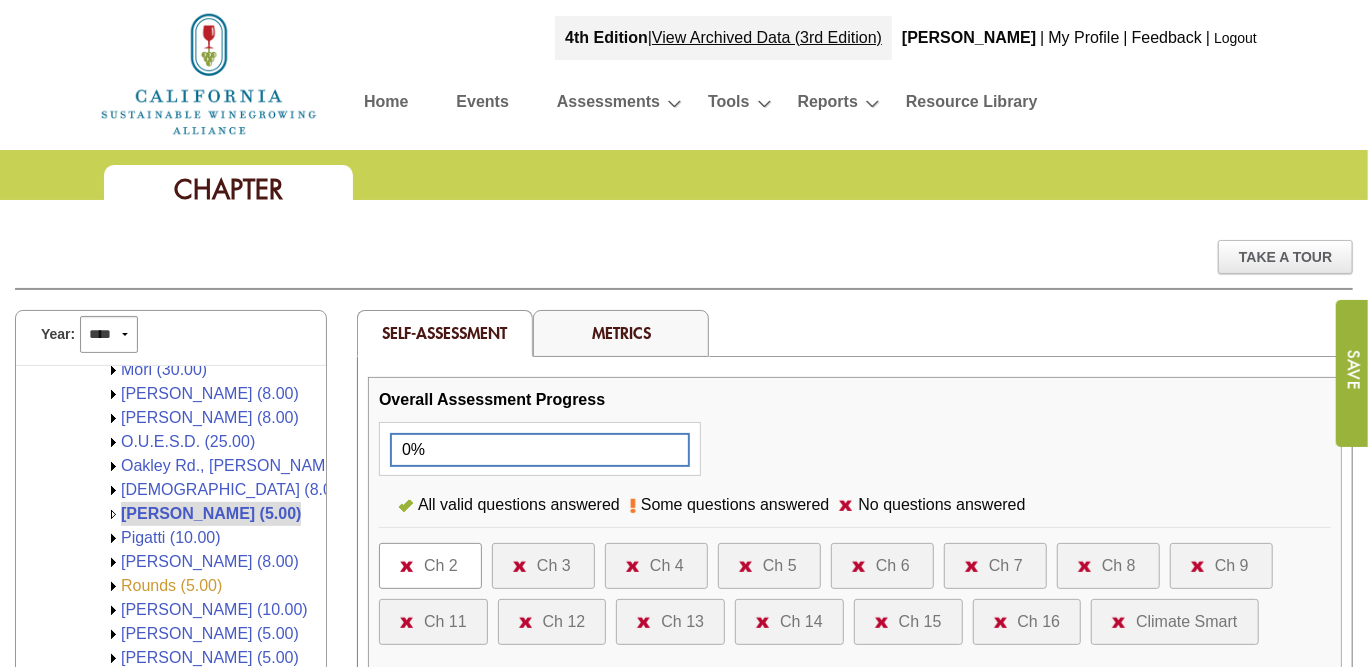 click on "Rounds (5.00)" at bounding box center (171, 585) 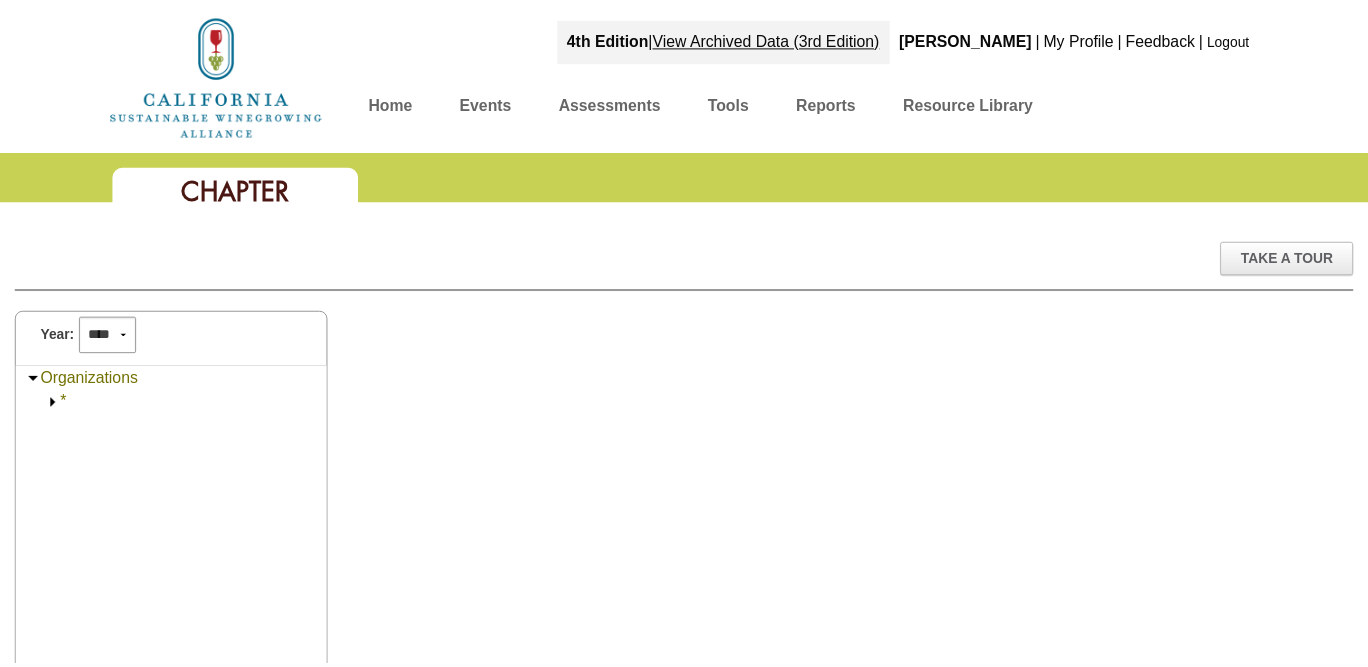 scroll, scrollTop: 0, scrollLeft: 0, axis: both 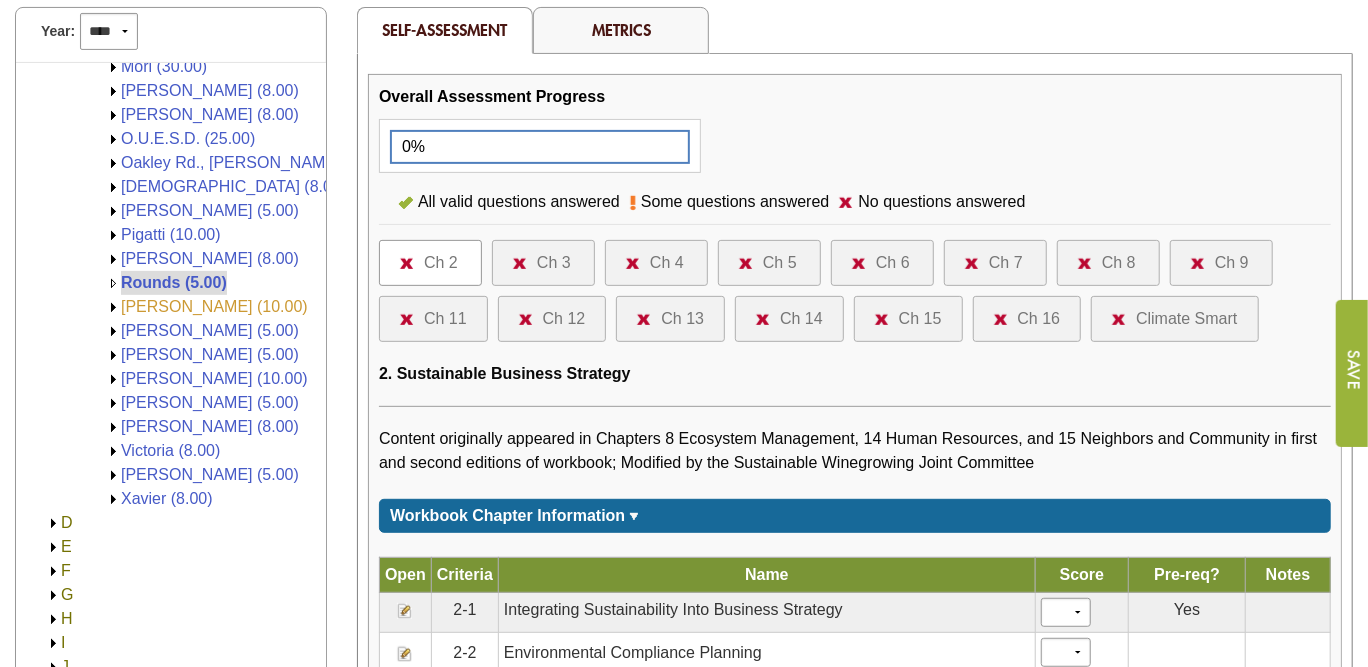 click on "[PERSON_NAME] (10.00)" at bounding box center (214, 306) 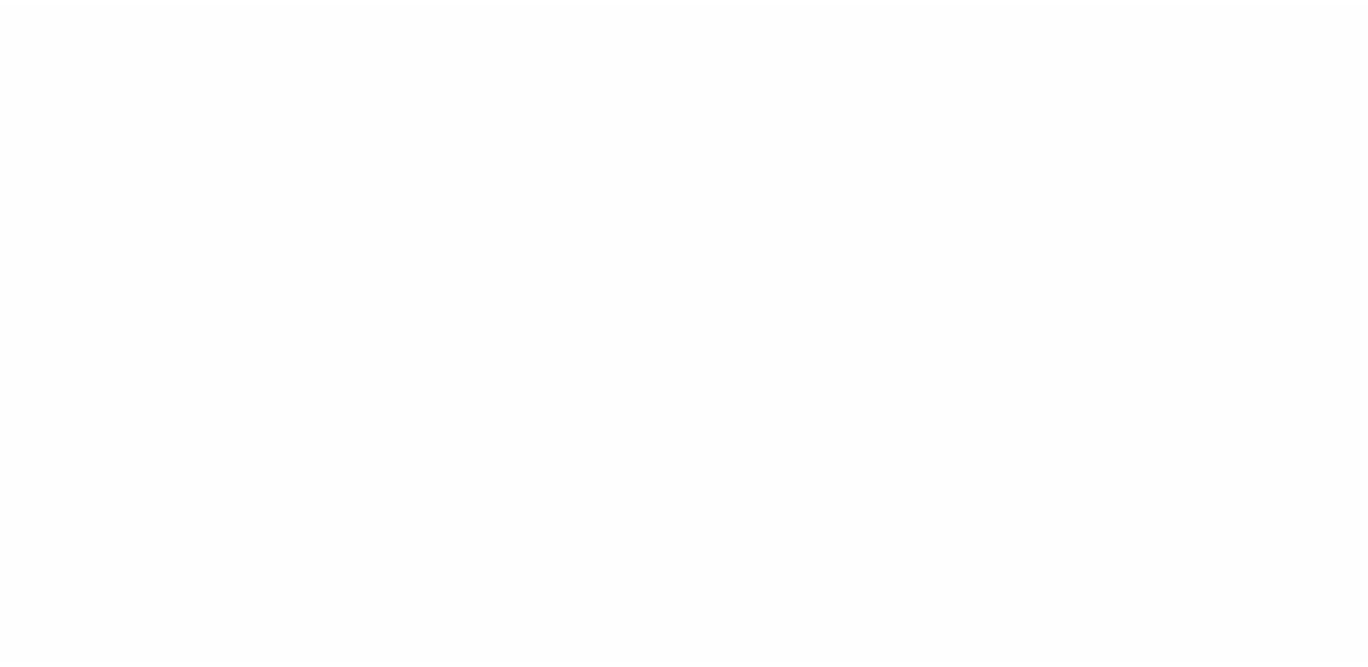 scroll, scrollTop: 0, scrollLeft: 0, axis: both 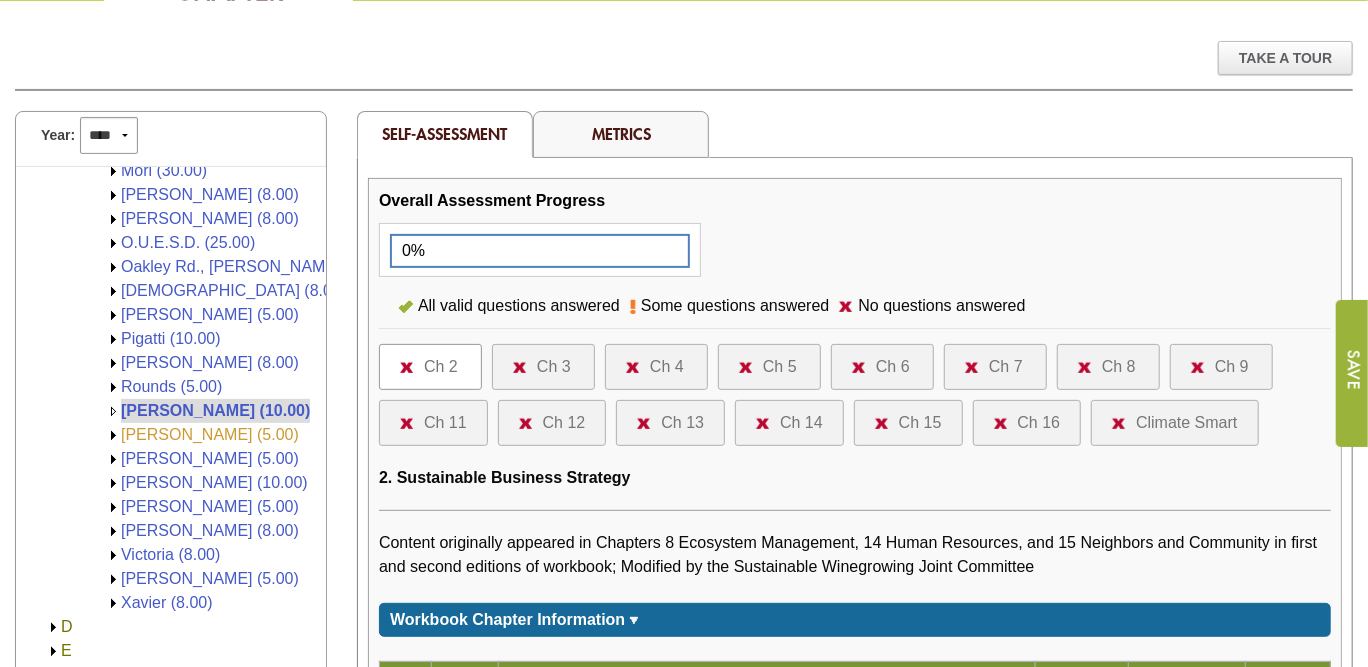 click on "[PERSON_NAME] (5.00)" at bounding box center [210, 434] 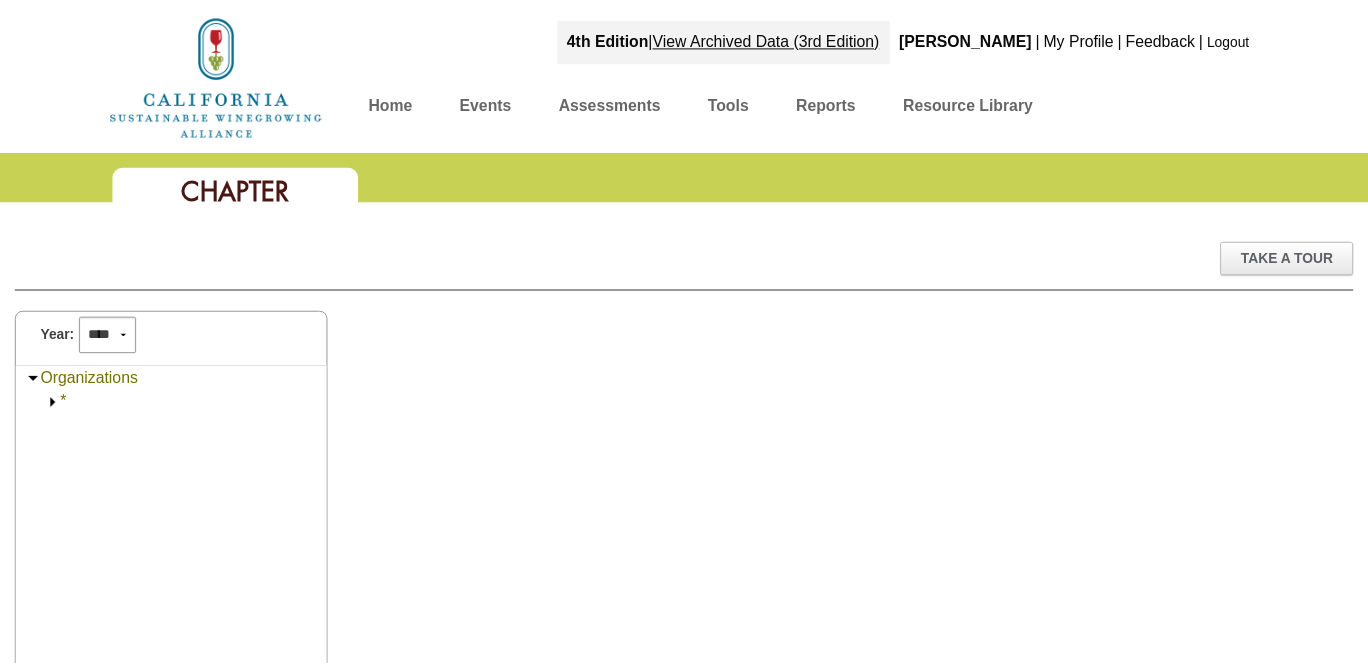 scroll, scrollTop: 0, scrollLeft: 0, axis: both 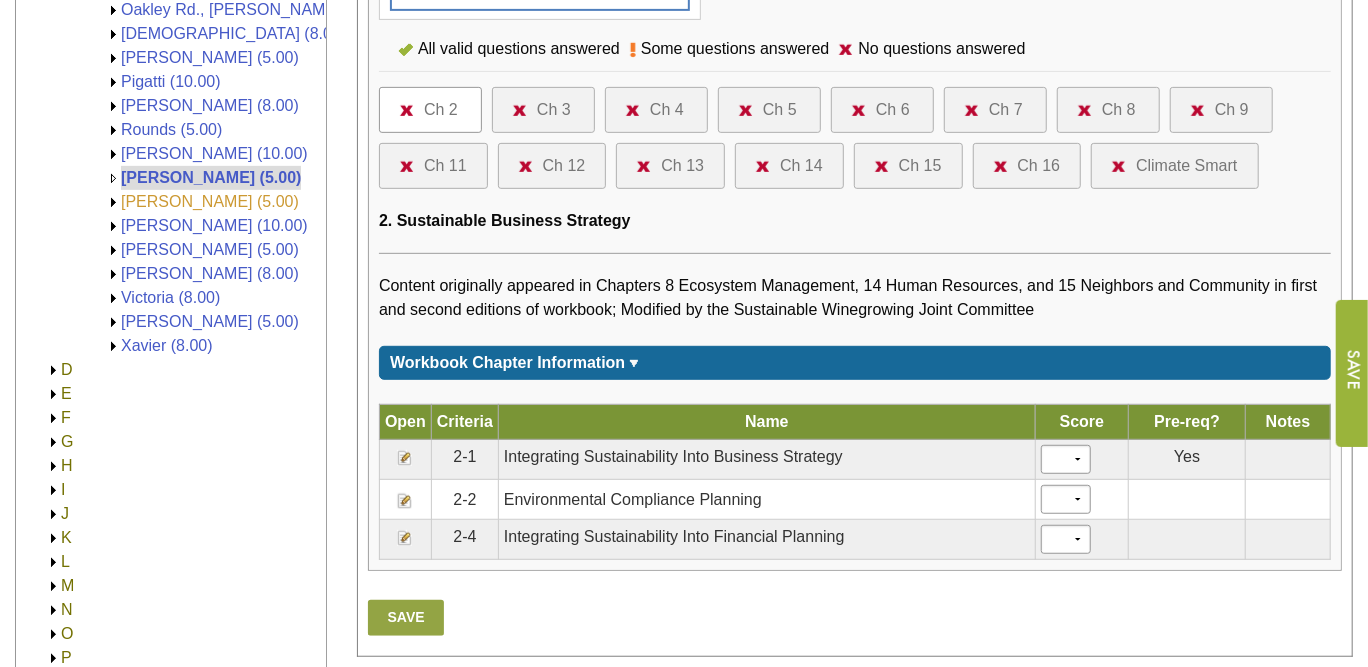 click on "[PERSON_NAME] (5.00)" at bounding box center (210, 201) 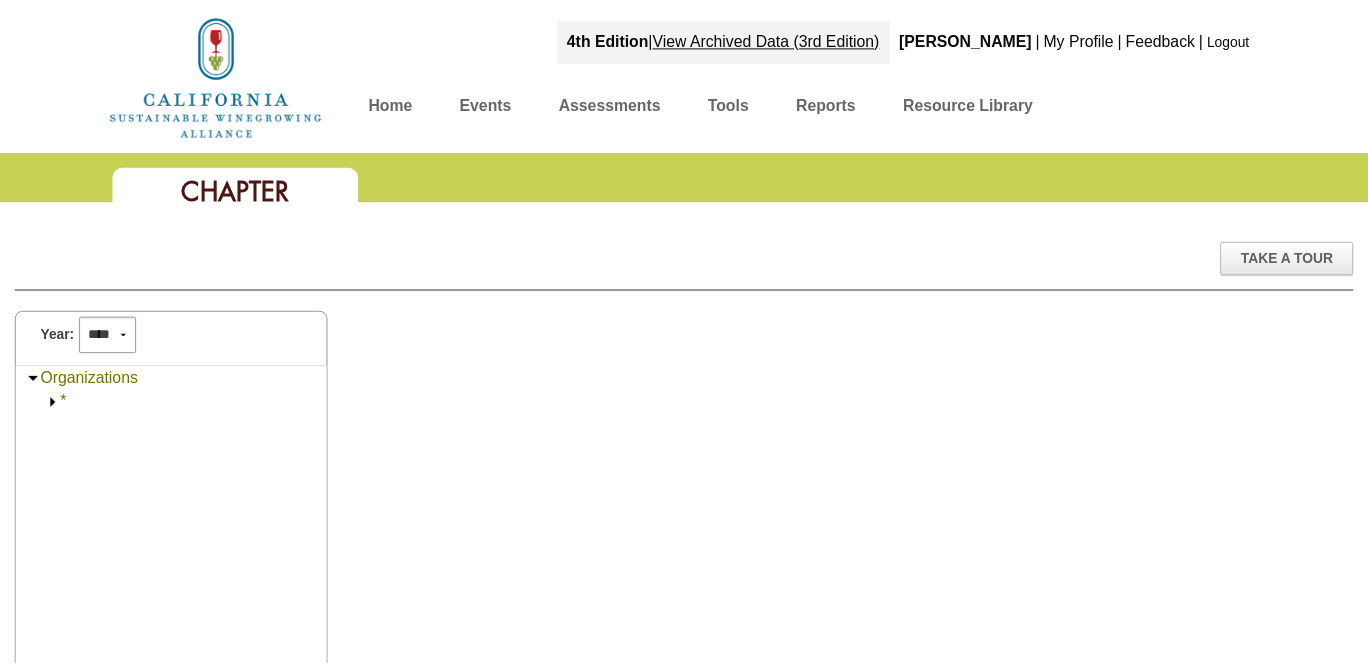 scroll, scrollTop: 0, scrollLeft: 0, axis: both 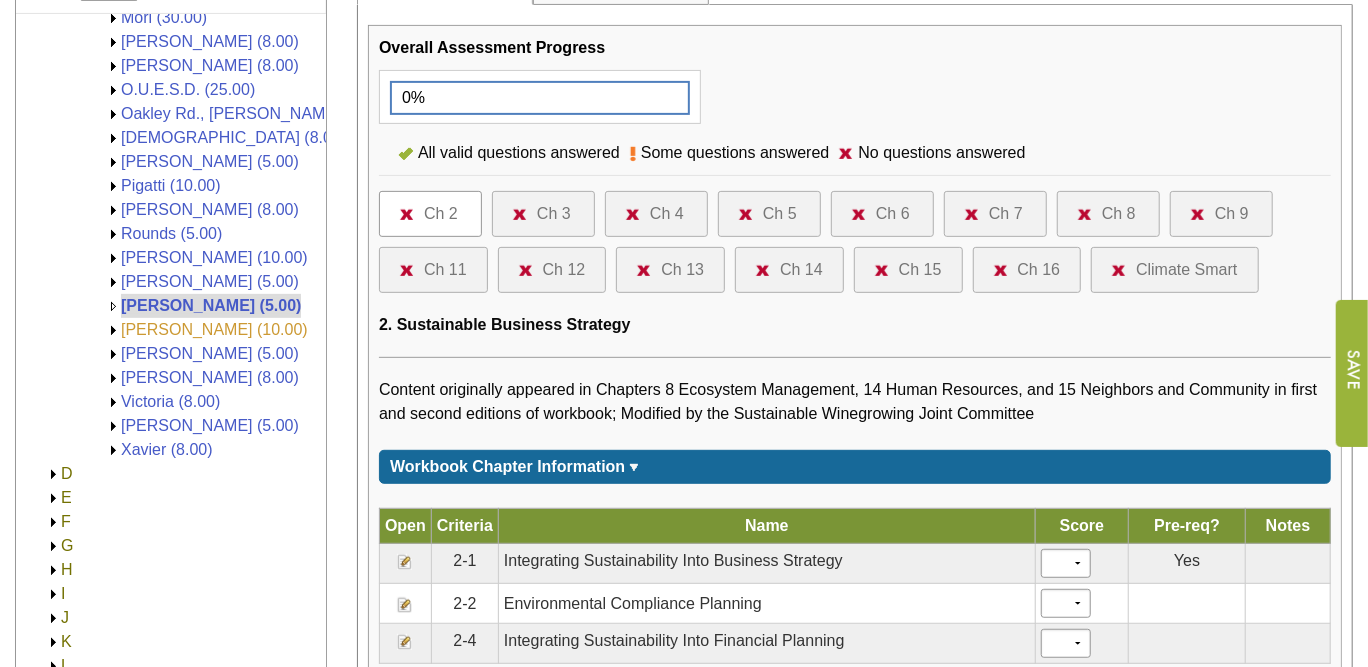 click on "[PERSON_NAME] (10.00)" at bounding box center [214, 329] 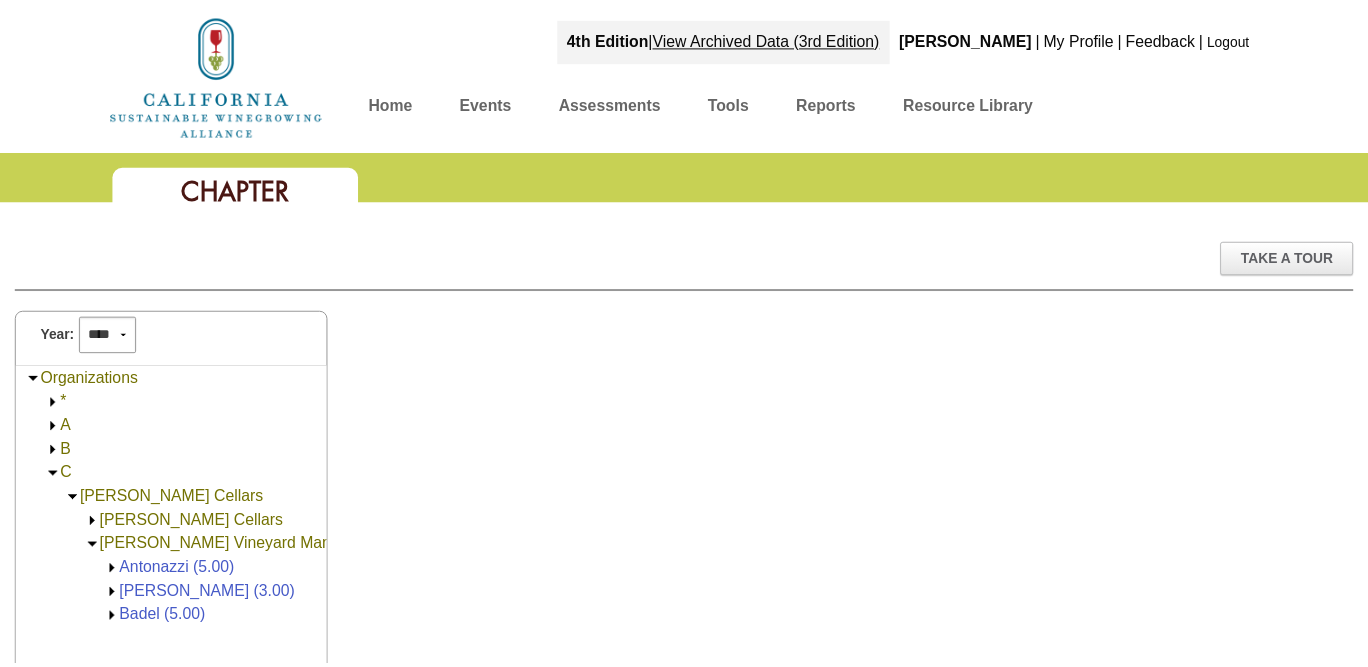 scroll, scrollTop: 0, scrollLeft: 0, axis: both 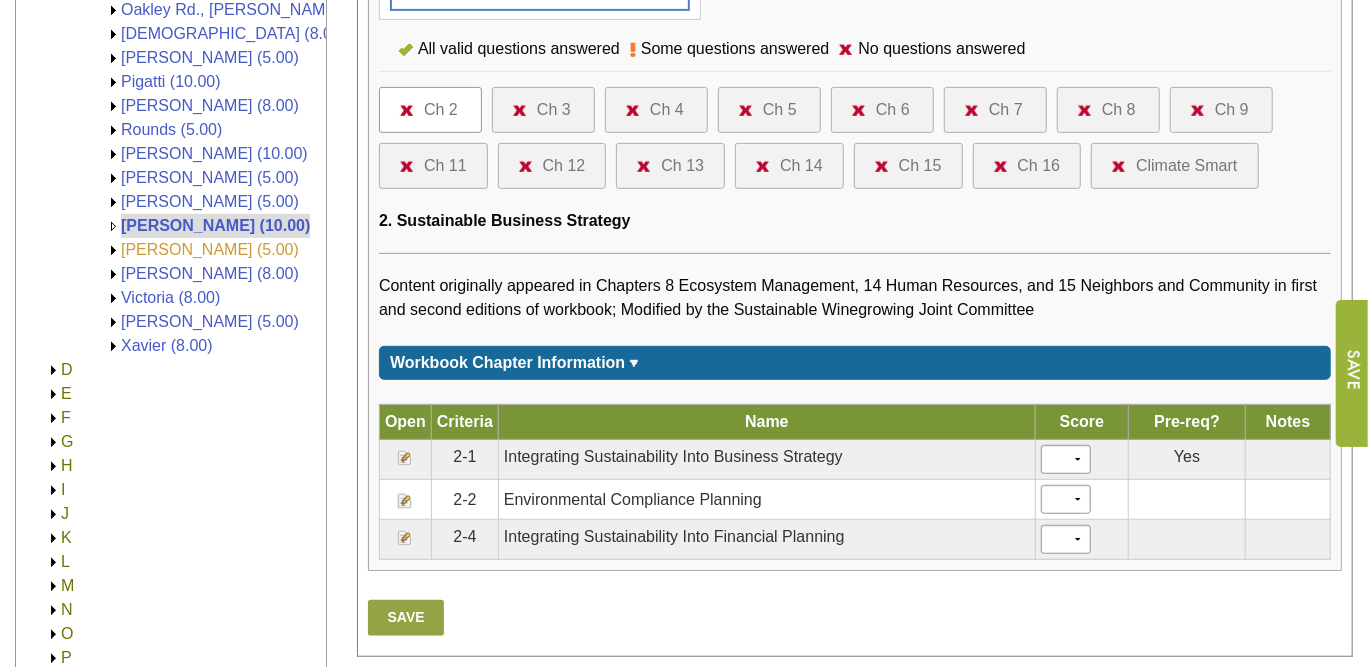 click on "[PERSON_NAME] (5.00)" at bounding box center [210, 249] 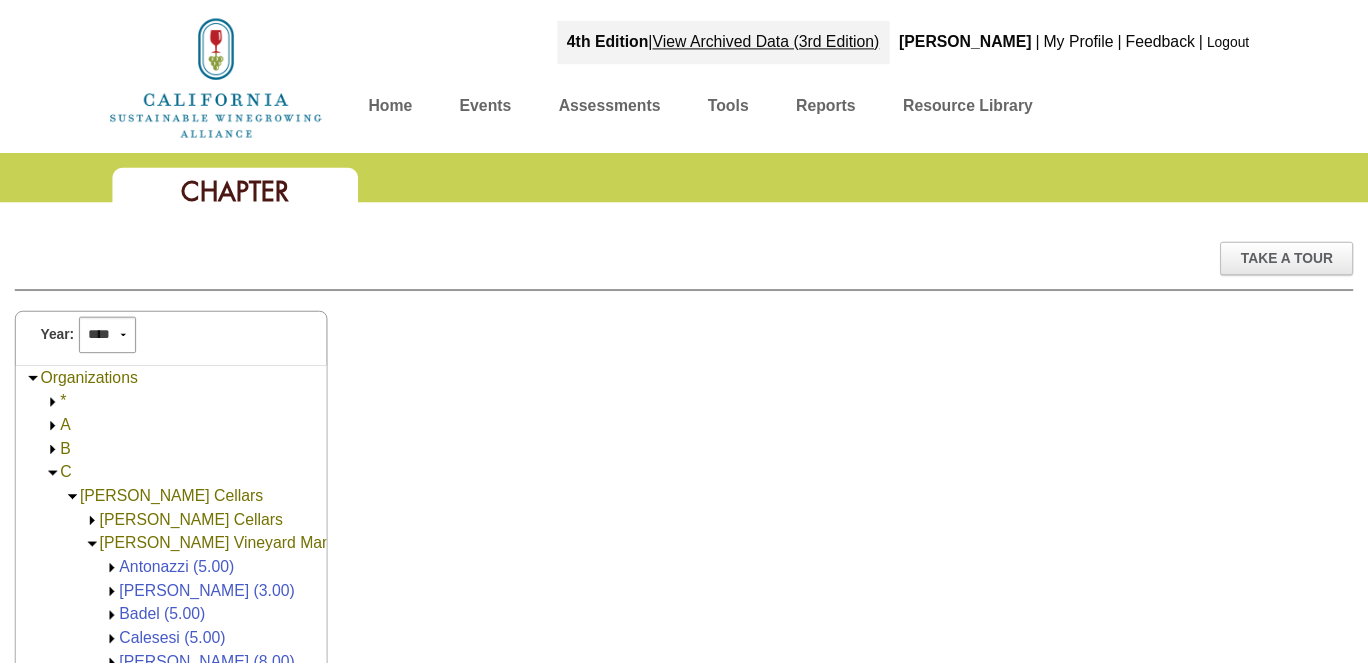 scroll, scrollTop: 0, scrollLeft: 0, axis: both 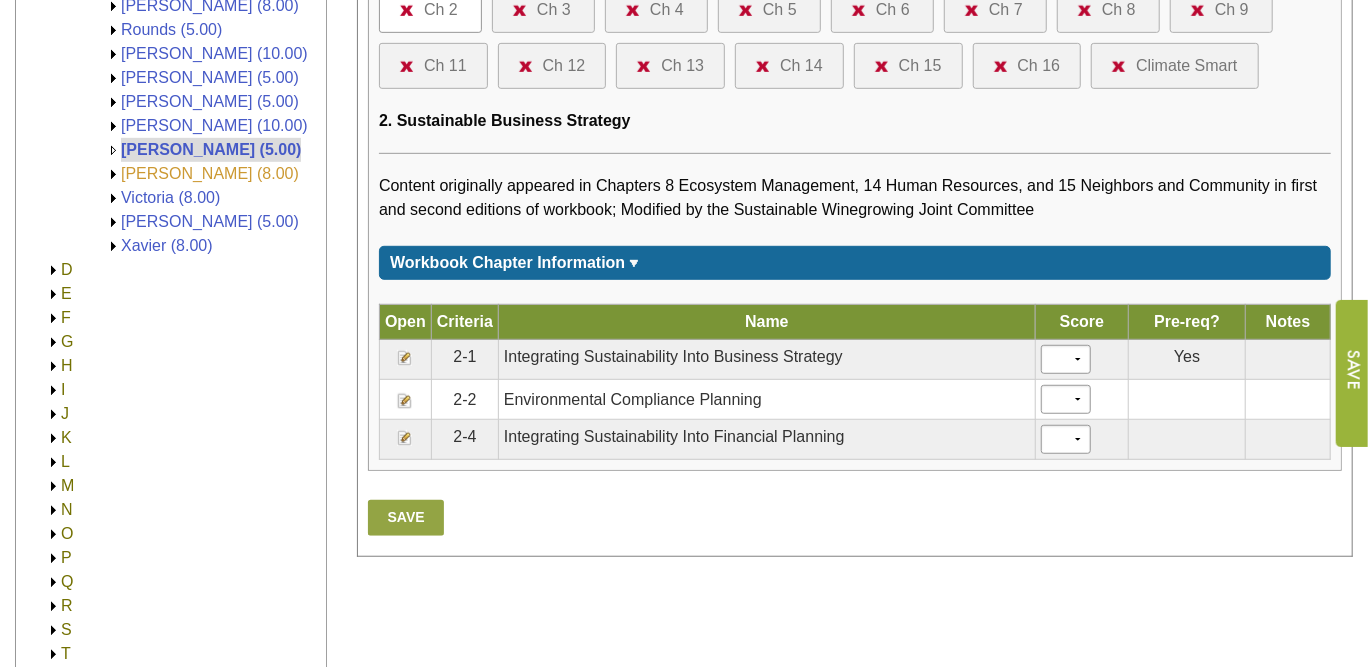 click on "[PERSON_NAME] (8.00)" at bounding box center (210, 173) 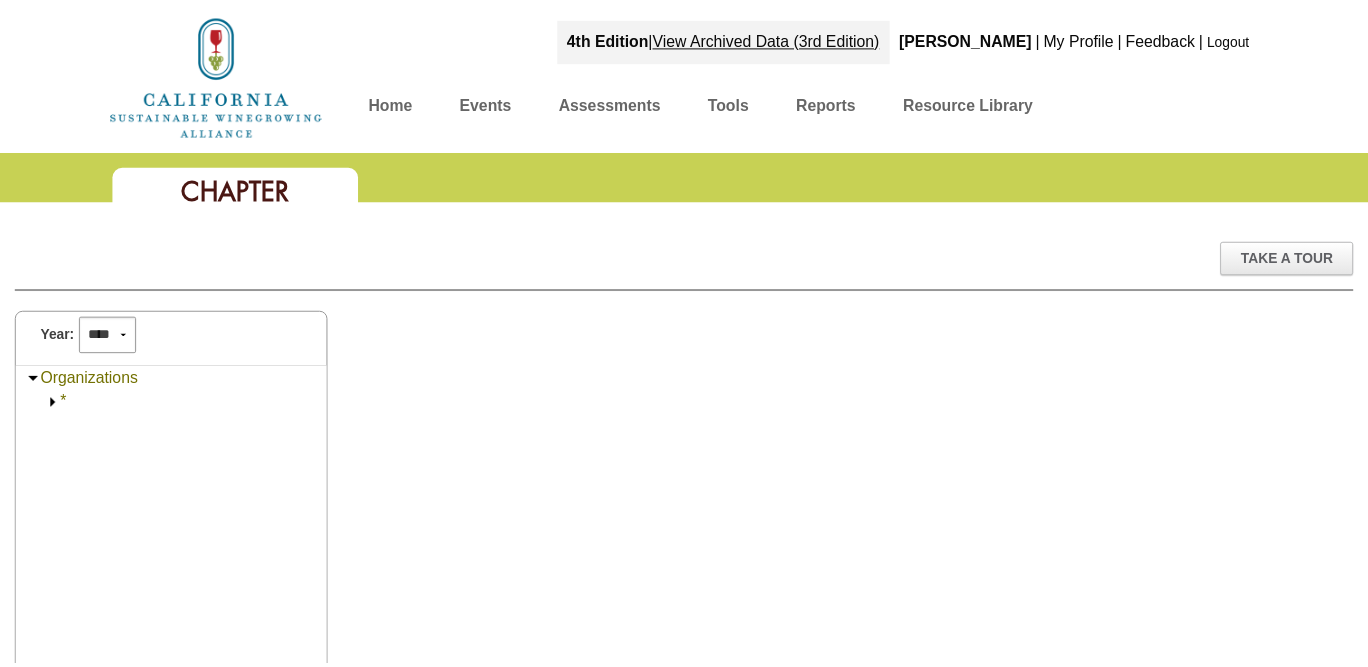 scroll, scrollTop: 0, scrollLeft: 0, axis: both 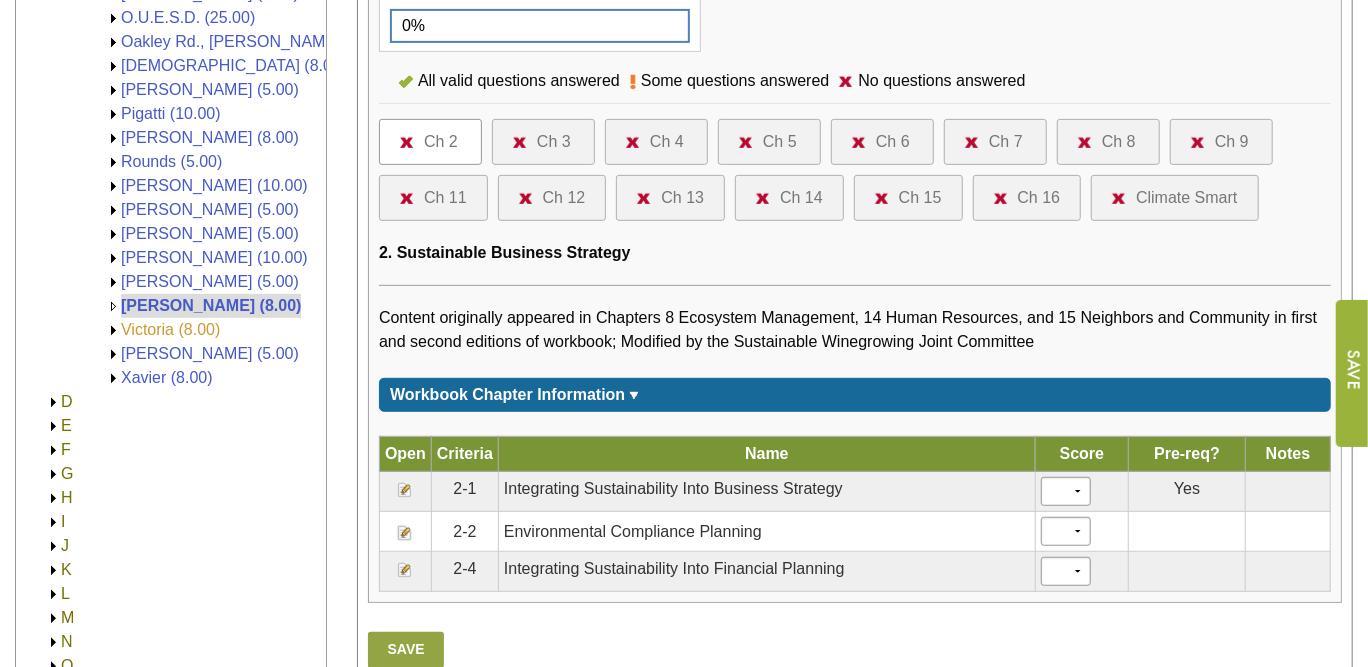 click on "Victoria (8.00)" at bounding box center (170, 329) 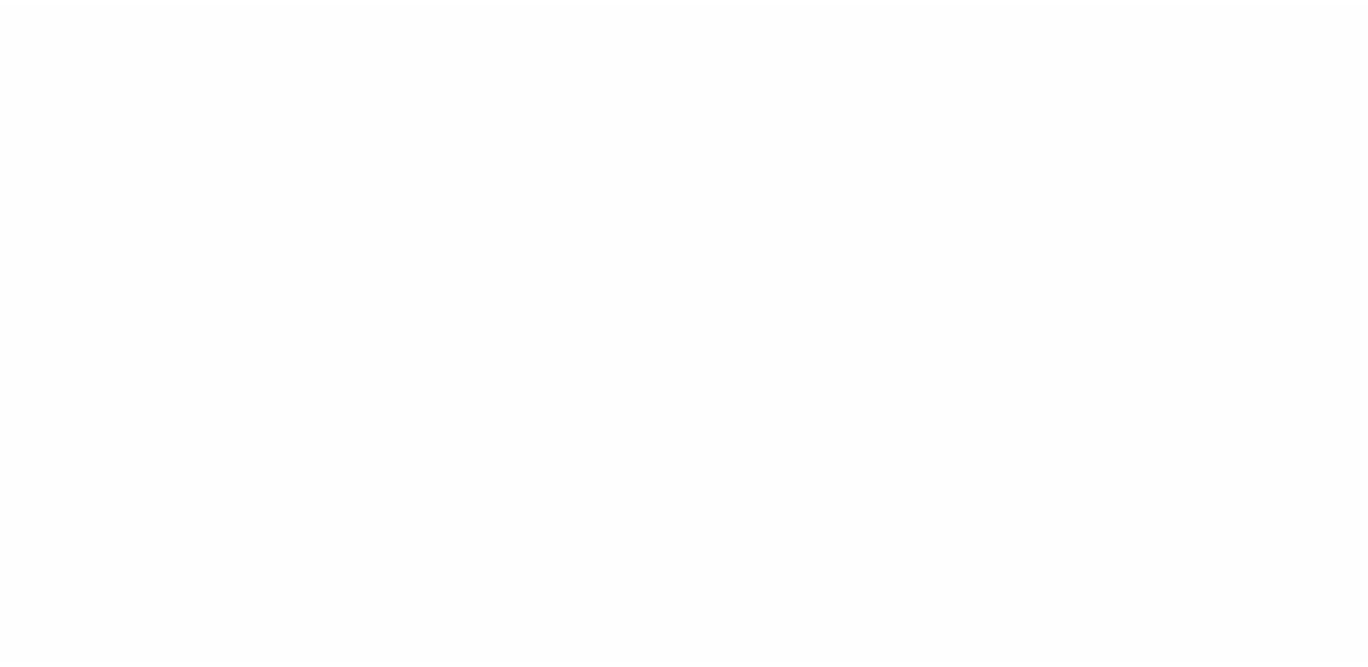 scroll, scrollTop: 0, scrollLeft: 0, axis: both 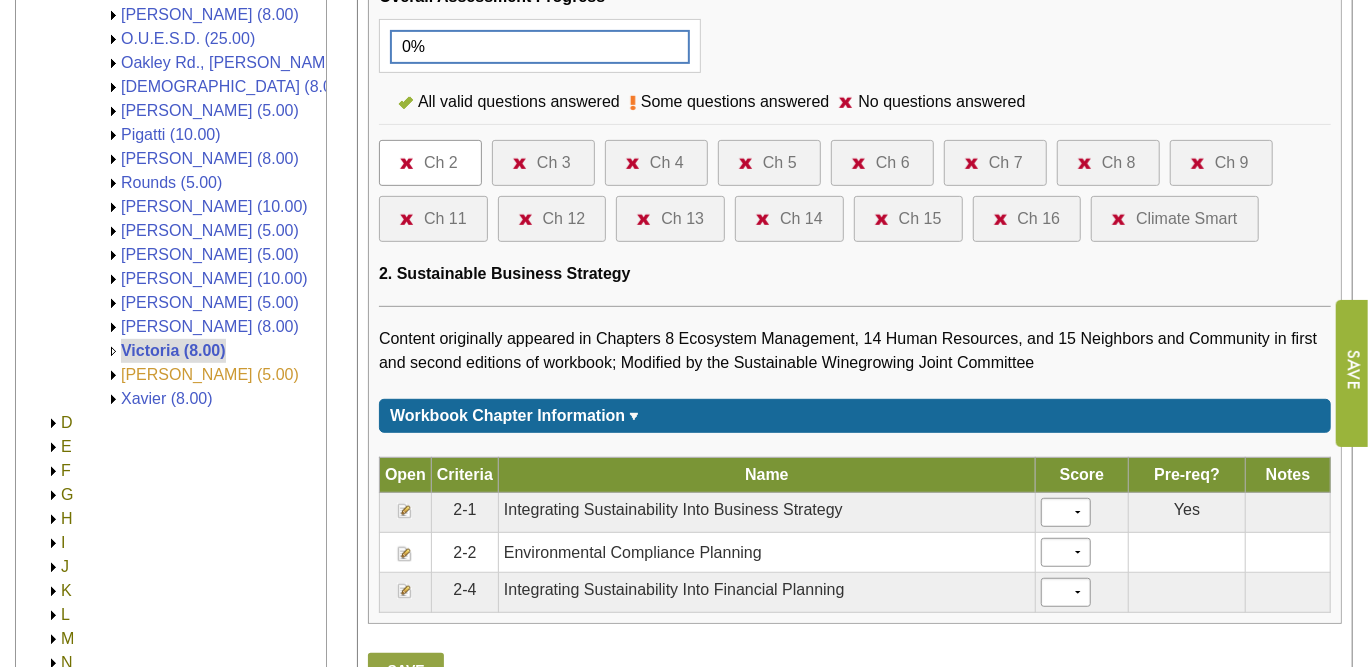 click on "[PERSON_NAME] (5.00)" at bounding box center [210, 374] 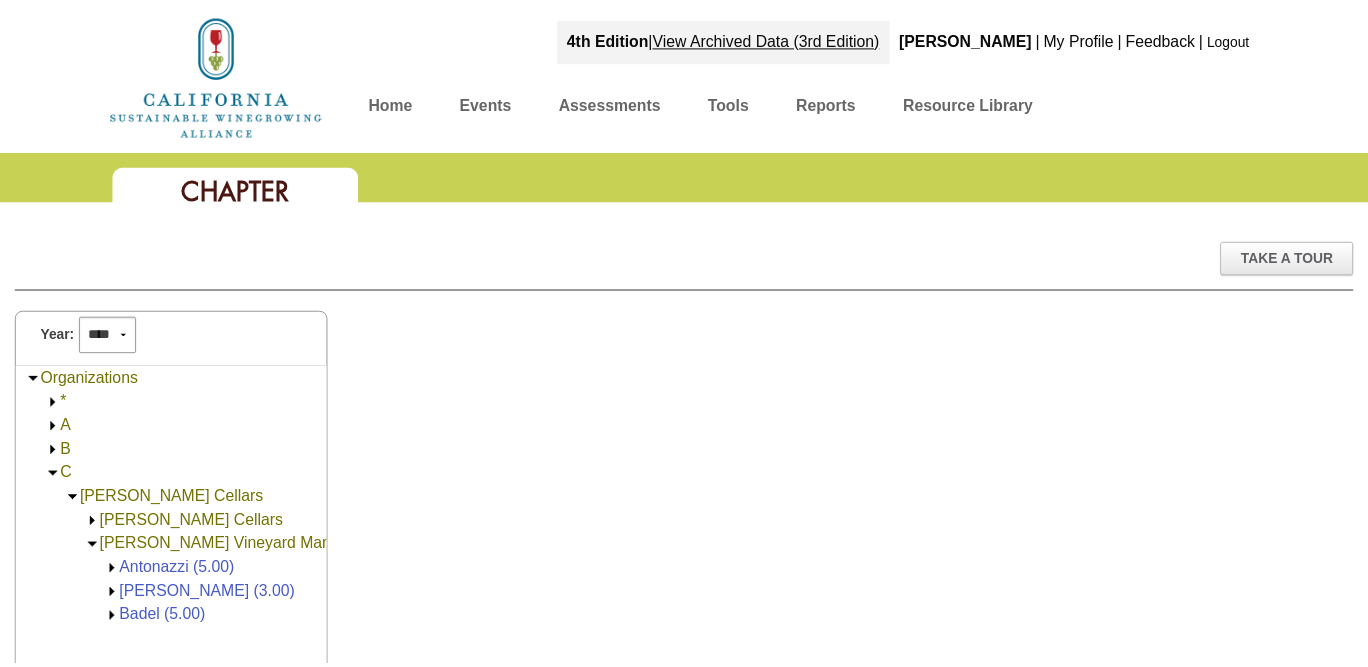scroll, scrollTop: 0, scrollLeft: 0, axis: both 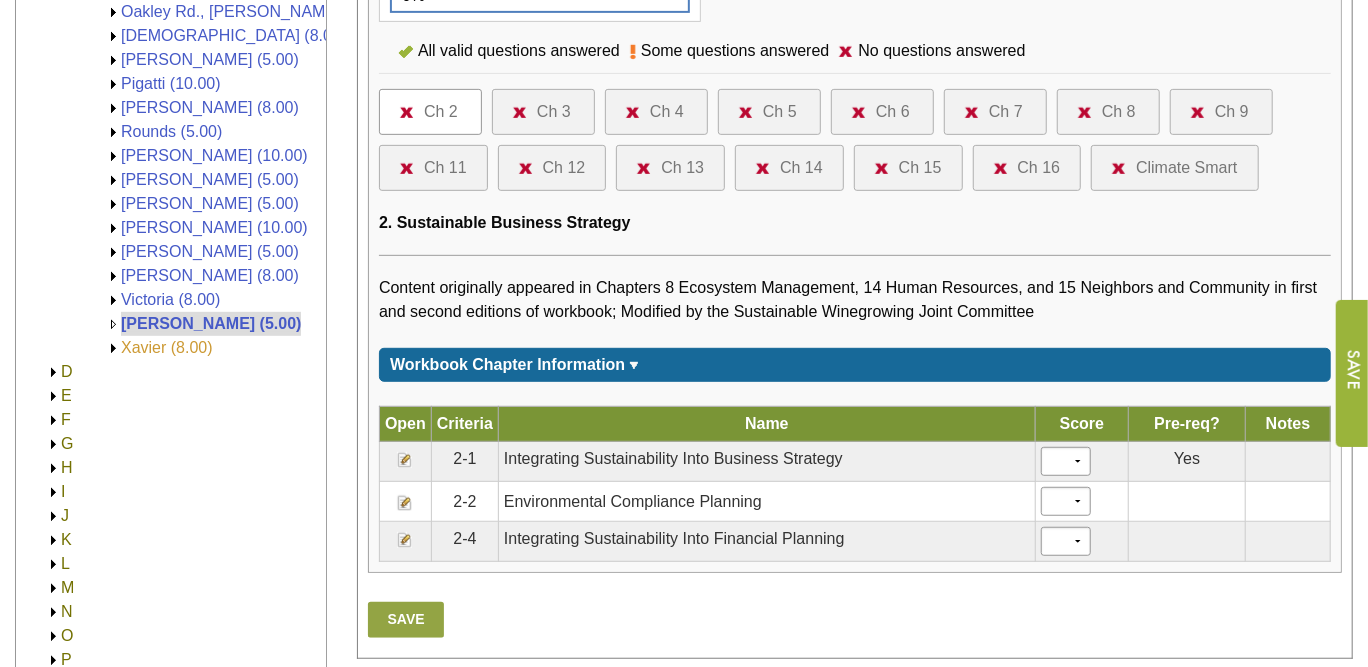 click on "Xavier (8.00)" at bounding box center [167, 347] 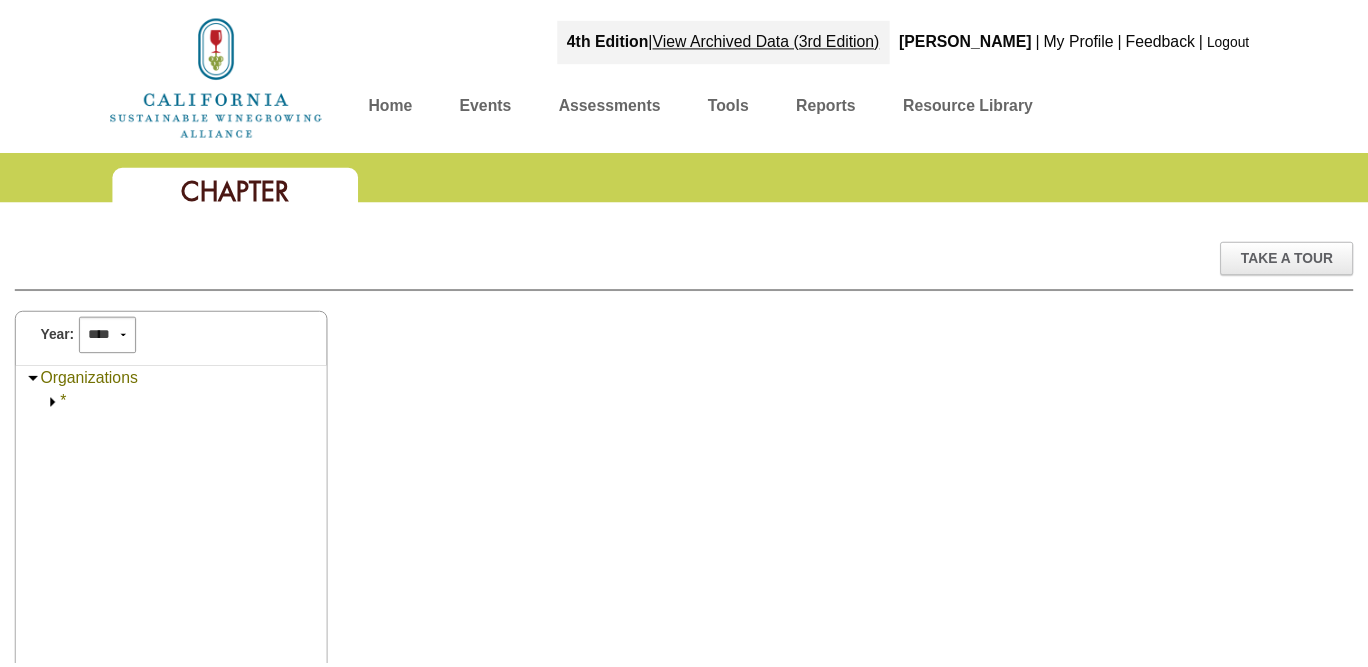 scroll, scrollTop: 0, scrollLeft: 0, axis: both 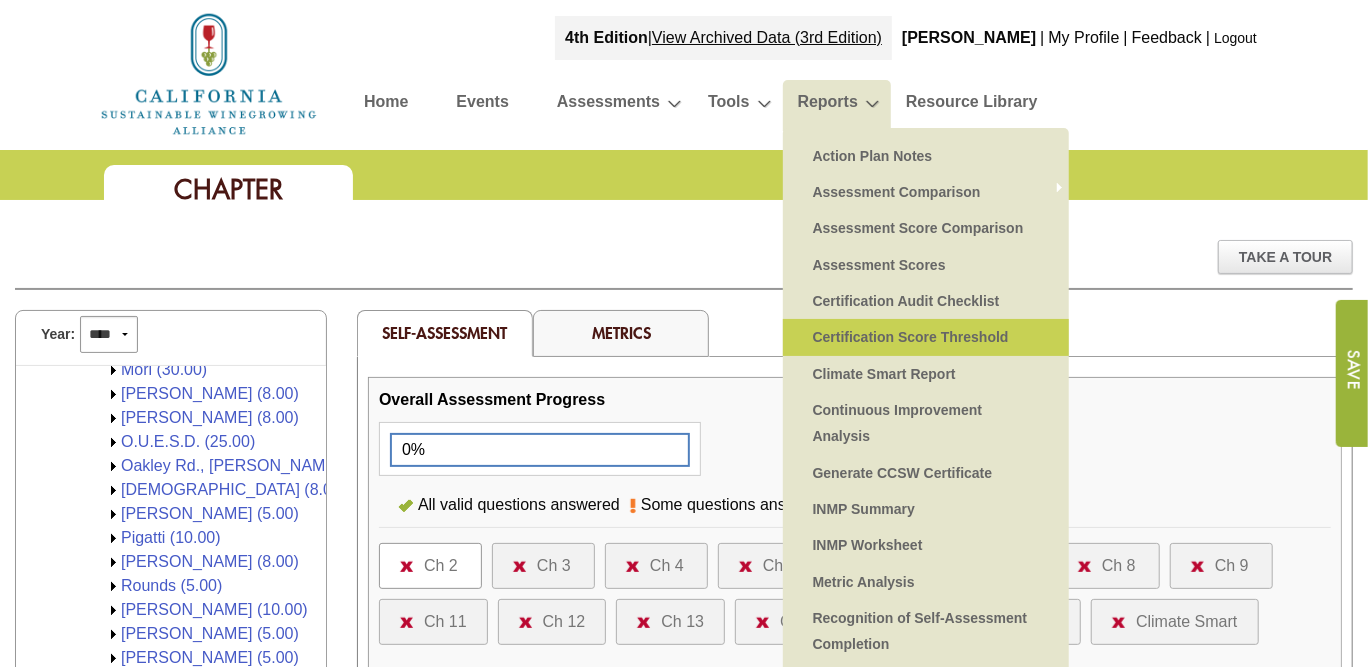 click on "Certification Score Threshold" at bounding box center [926, 337] 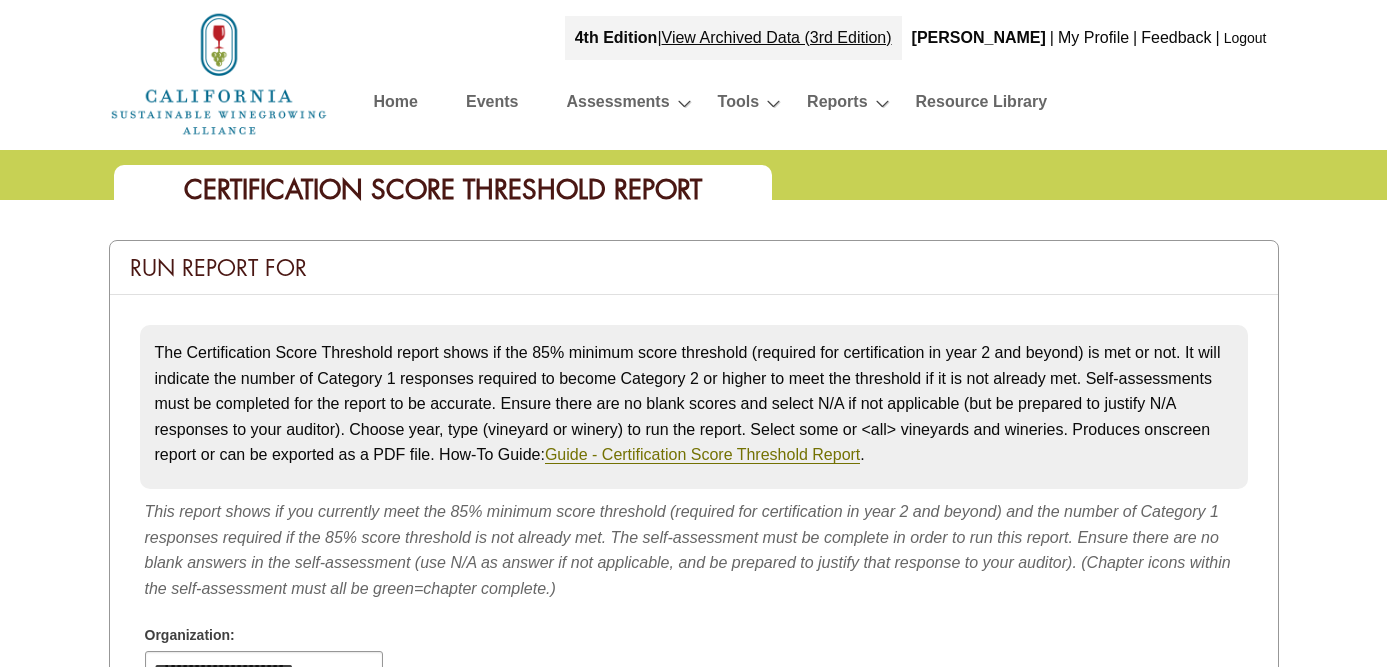 select 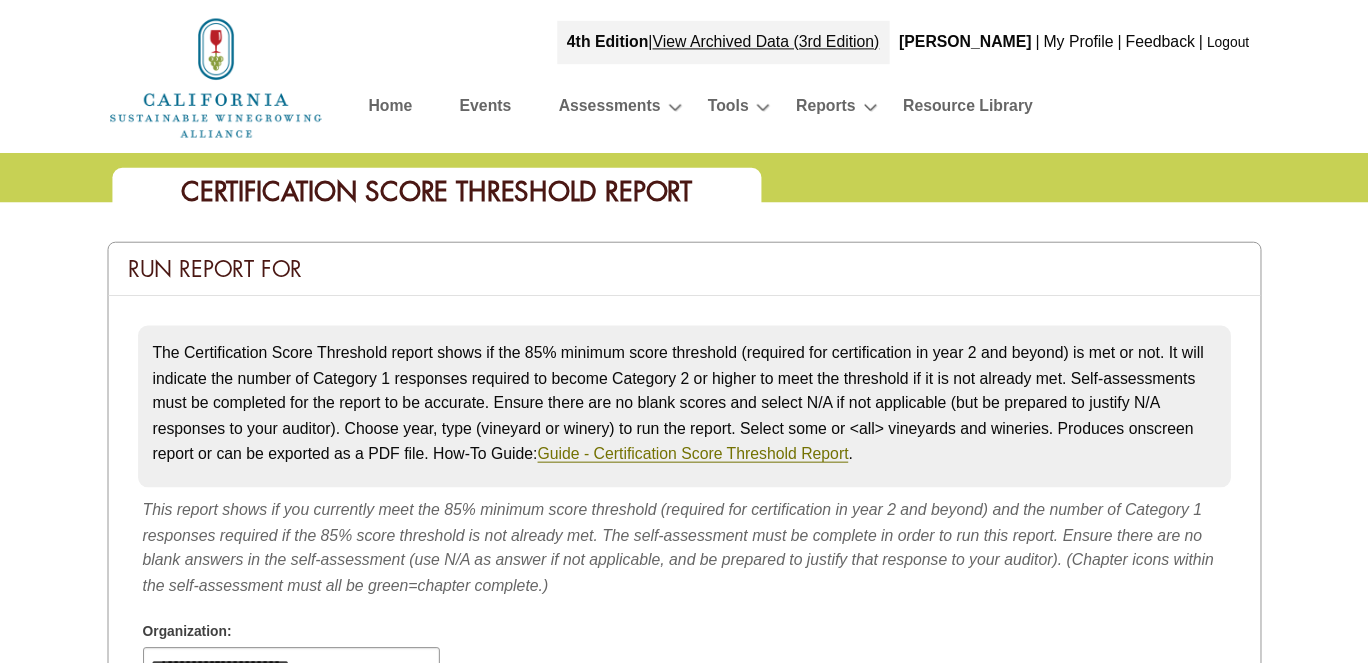 scroll, scrollTop: 0, scrollLeft: 0, axis: both 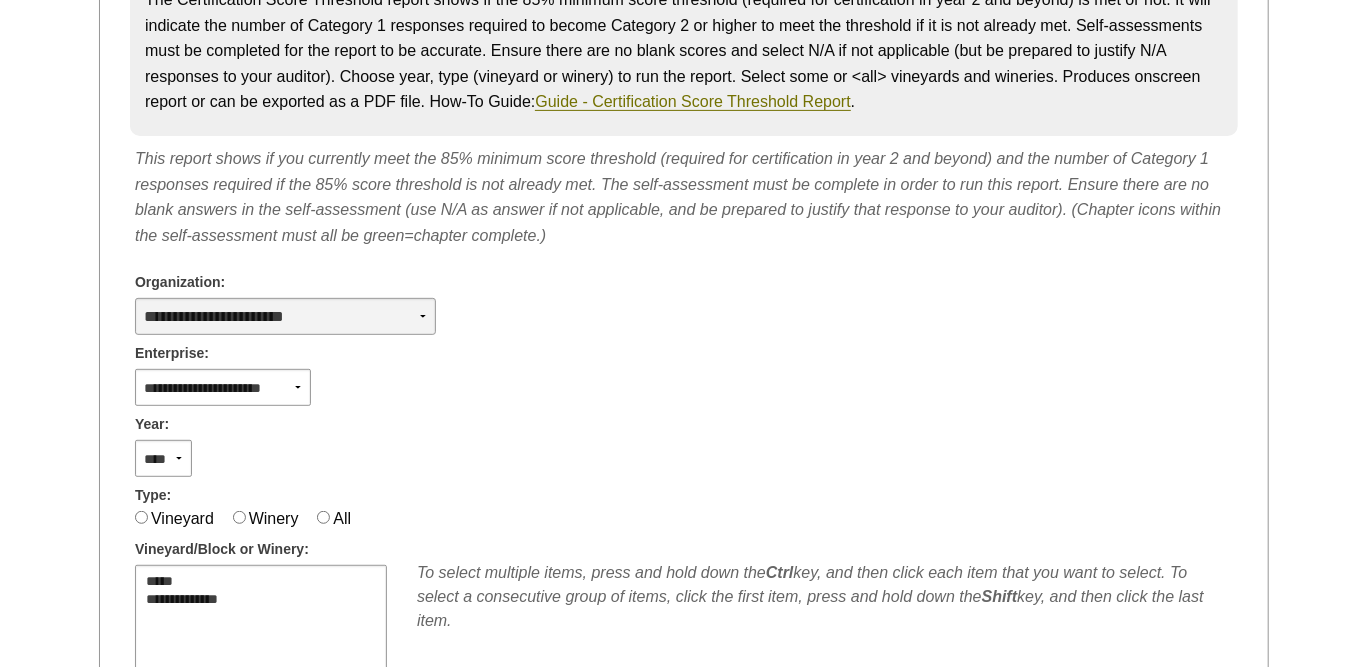 click on "**********" at bounding box center [285, 316] 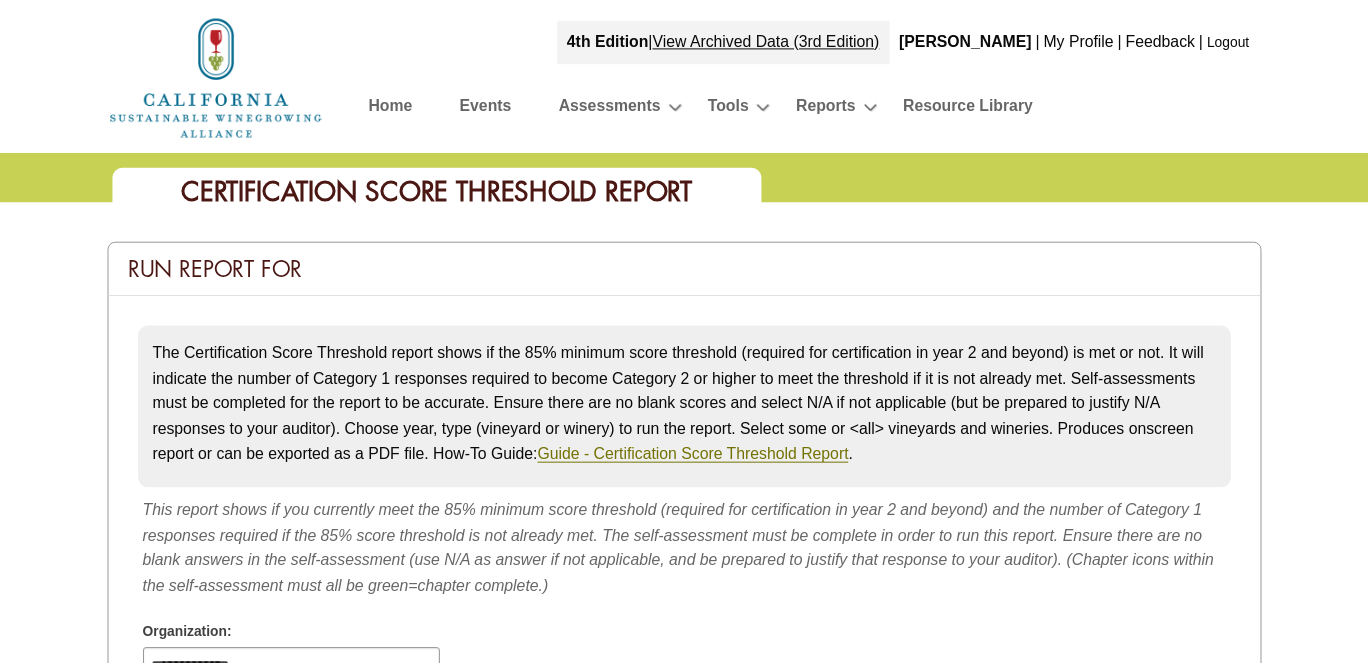scroll, scrollTop: 353, scrollLeft: 0, axis: vertical 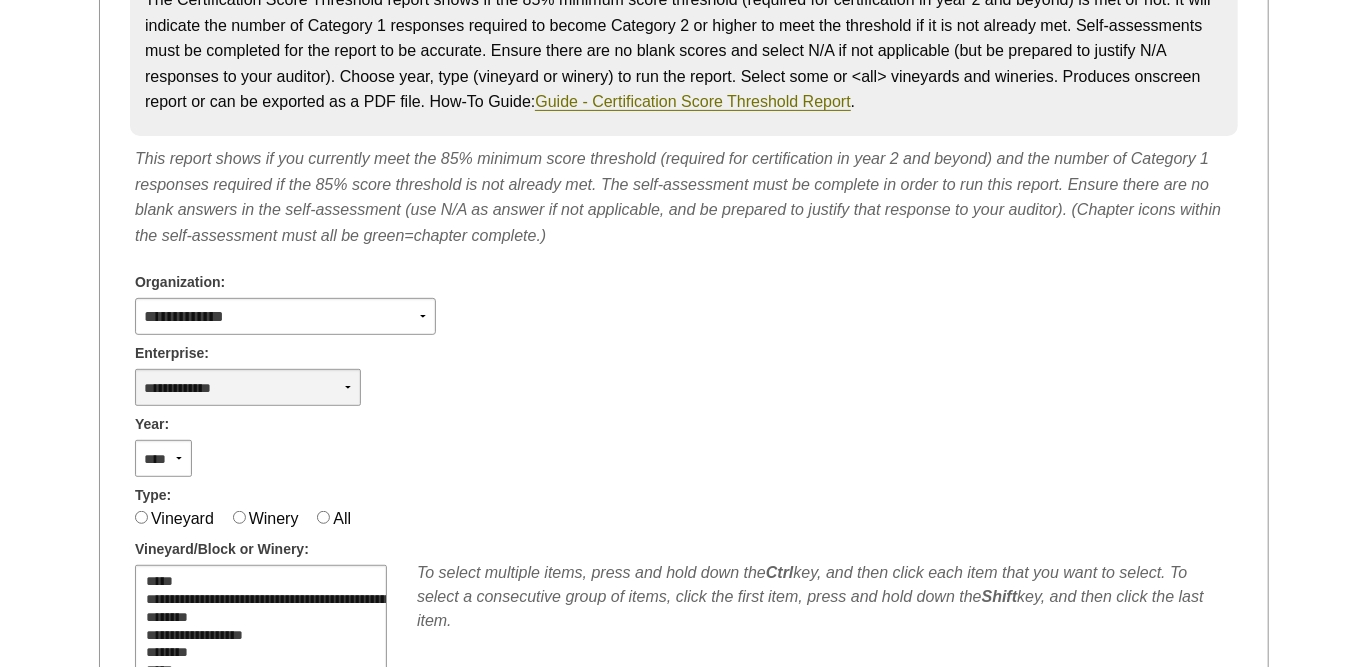 click on "**********" at bounding box center (248, 387) 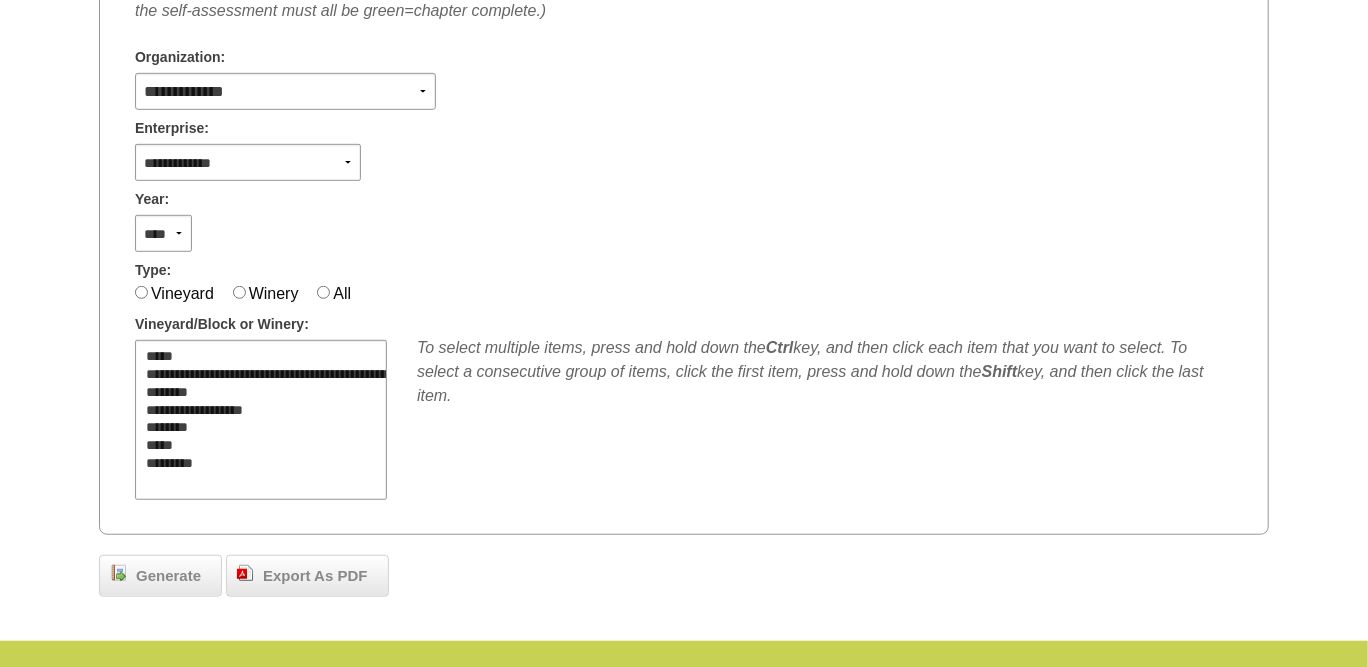 scroll, scrollTop: 580, scrollLeft: 0, axis: vertical 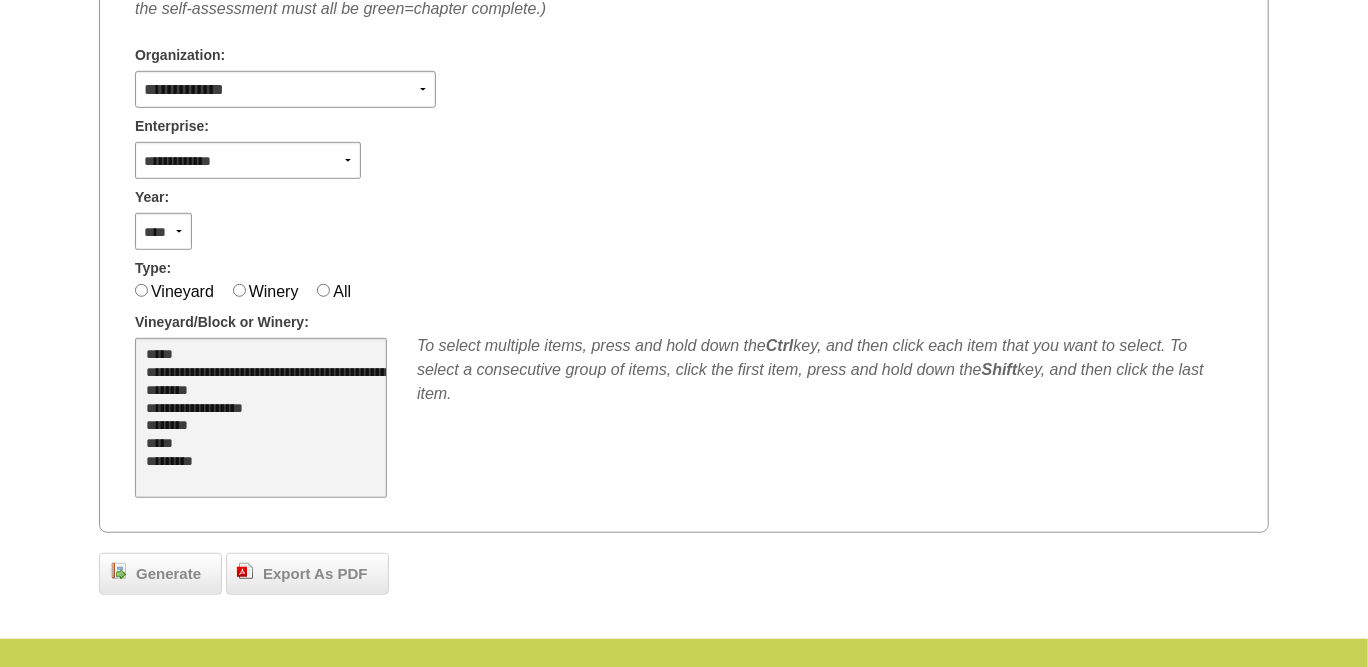 click on "**********" at bounding box center (247, 374) 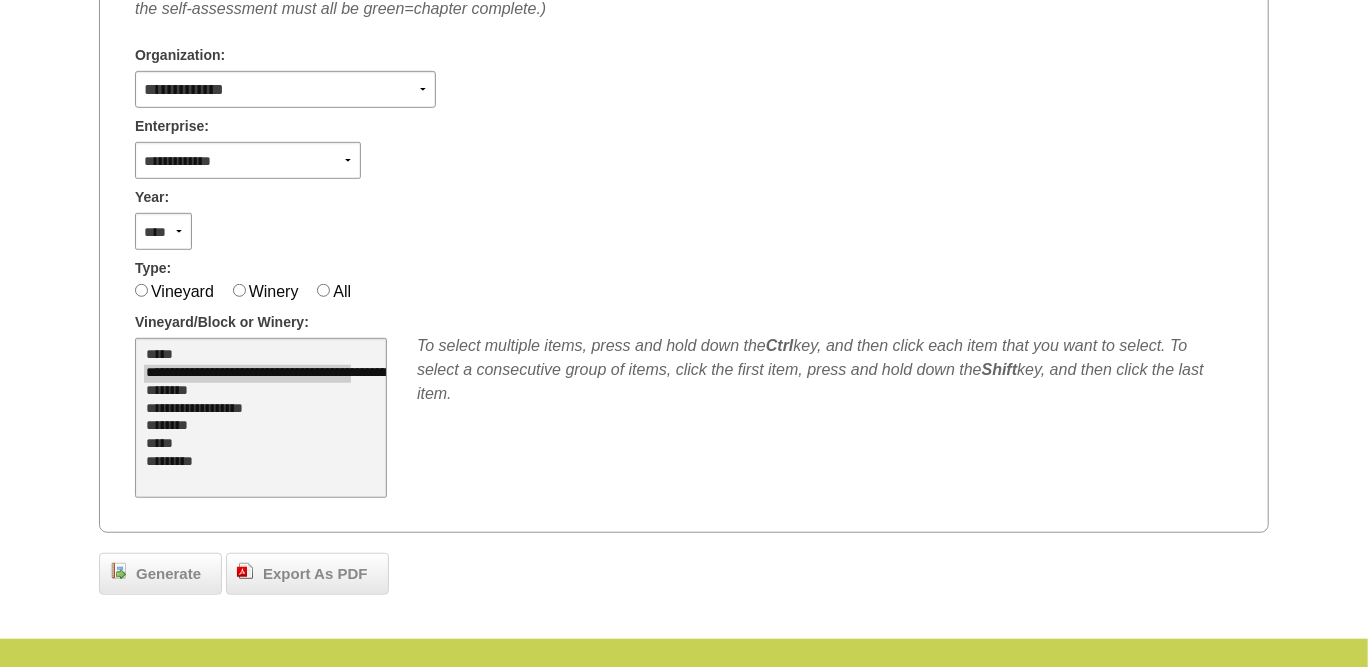 select on "***" 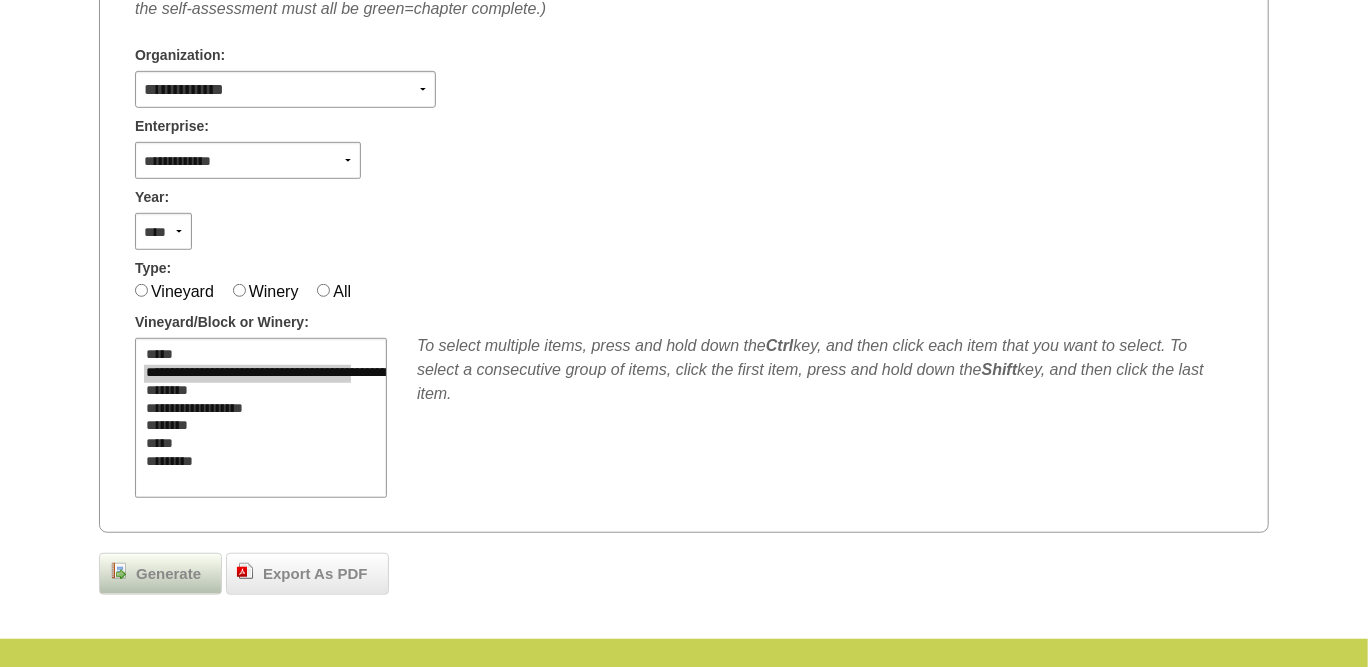 click on "Generate" at bounding box center [160, 574] 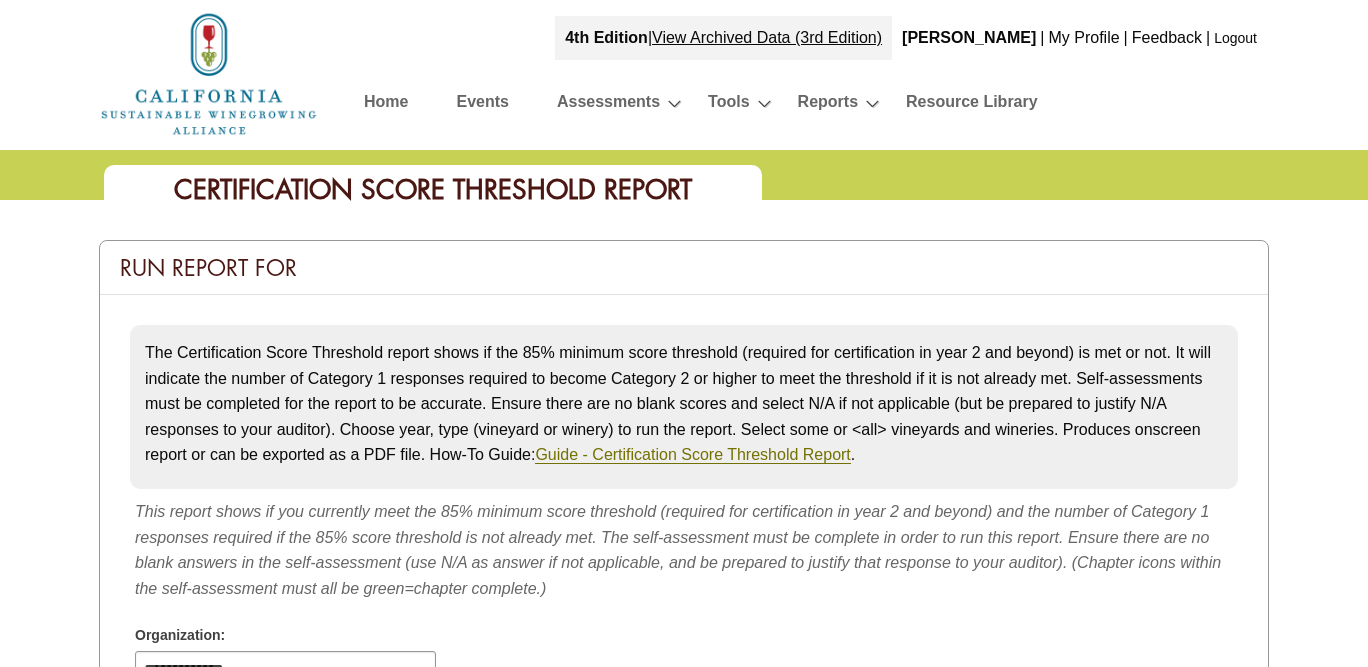 scroll, scrollTop: 580, scrollLeft: 0, axis: vertical 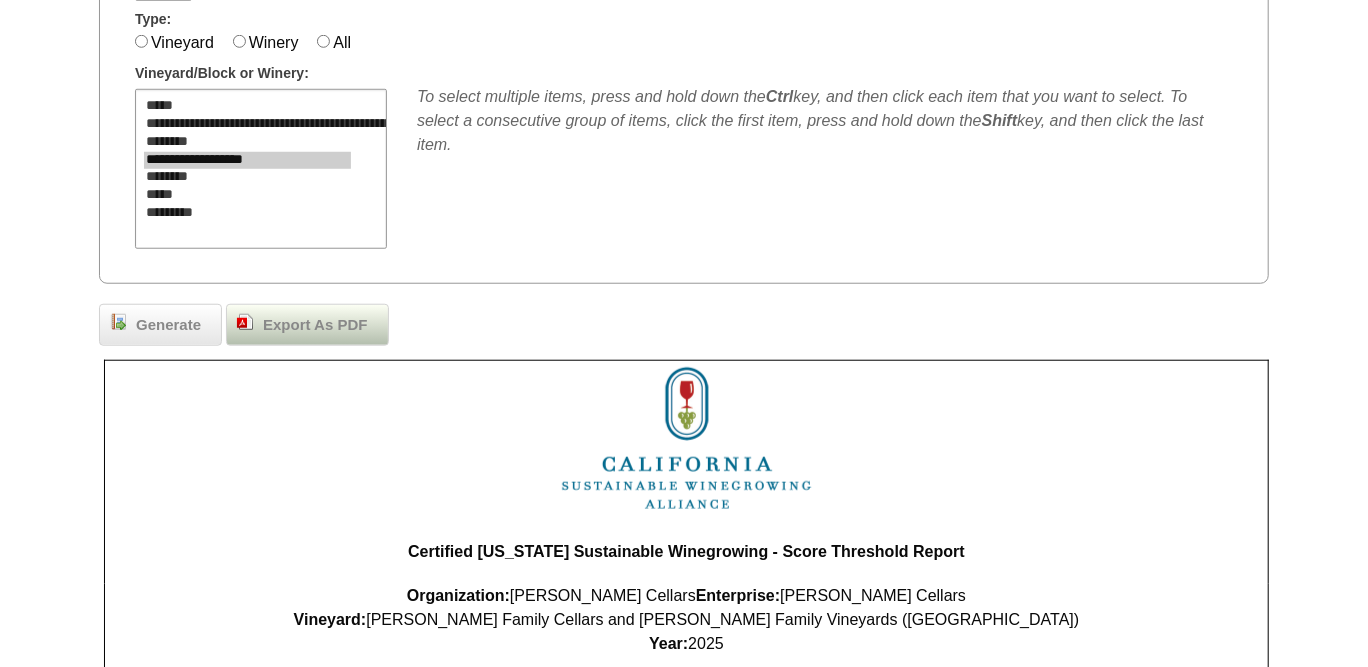 click on "Export As PDF" at bounding box center (315, 325) 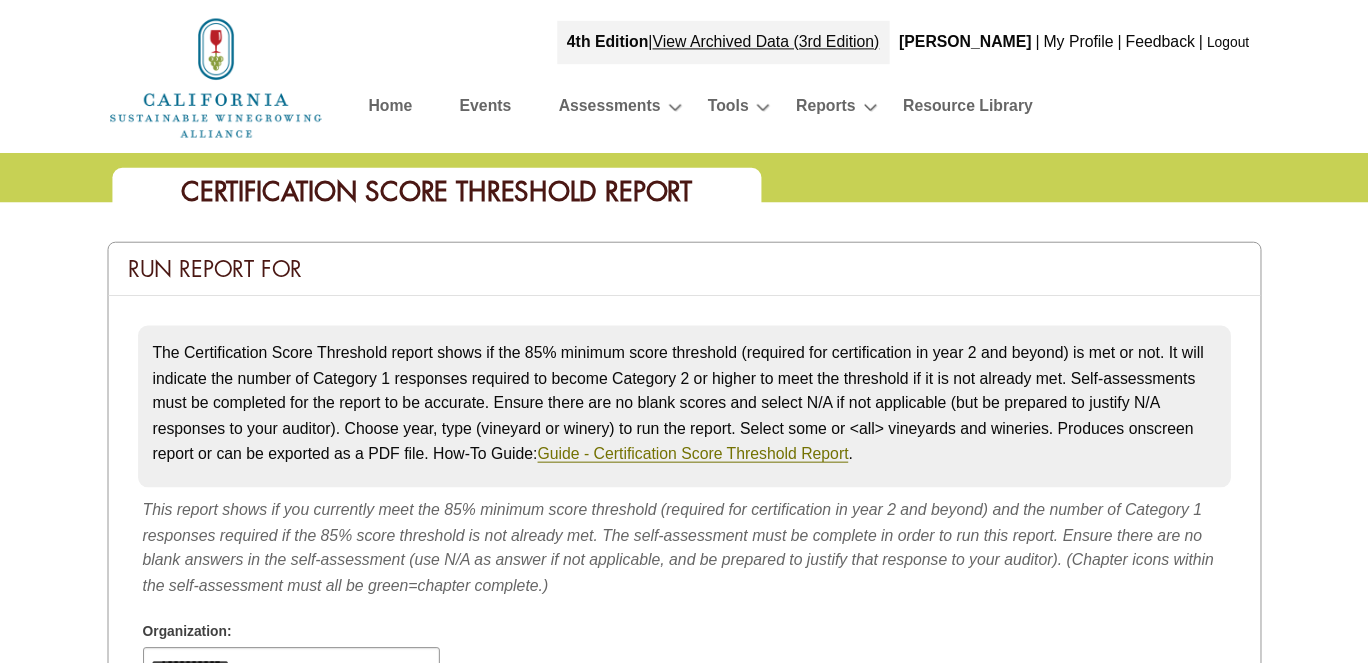 scroll, scrollTop: 829, scrollLeft: 0, axis: vertical 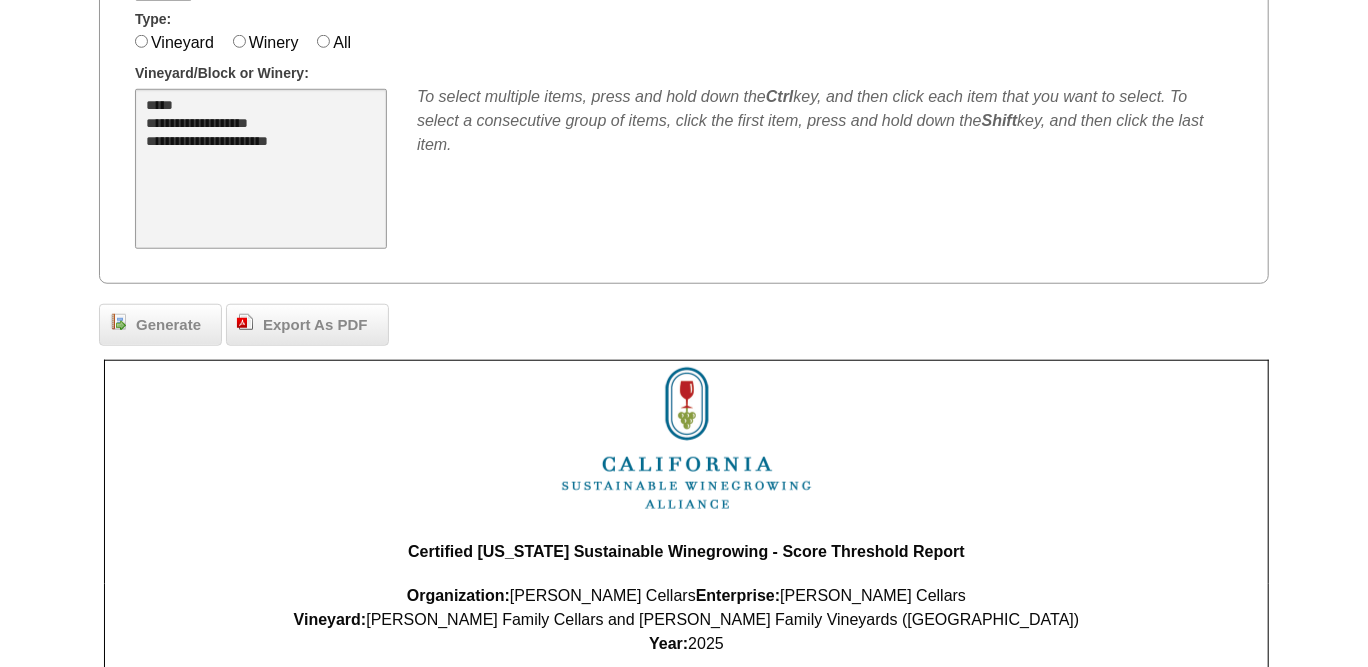 select on "**" 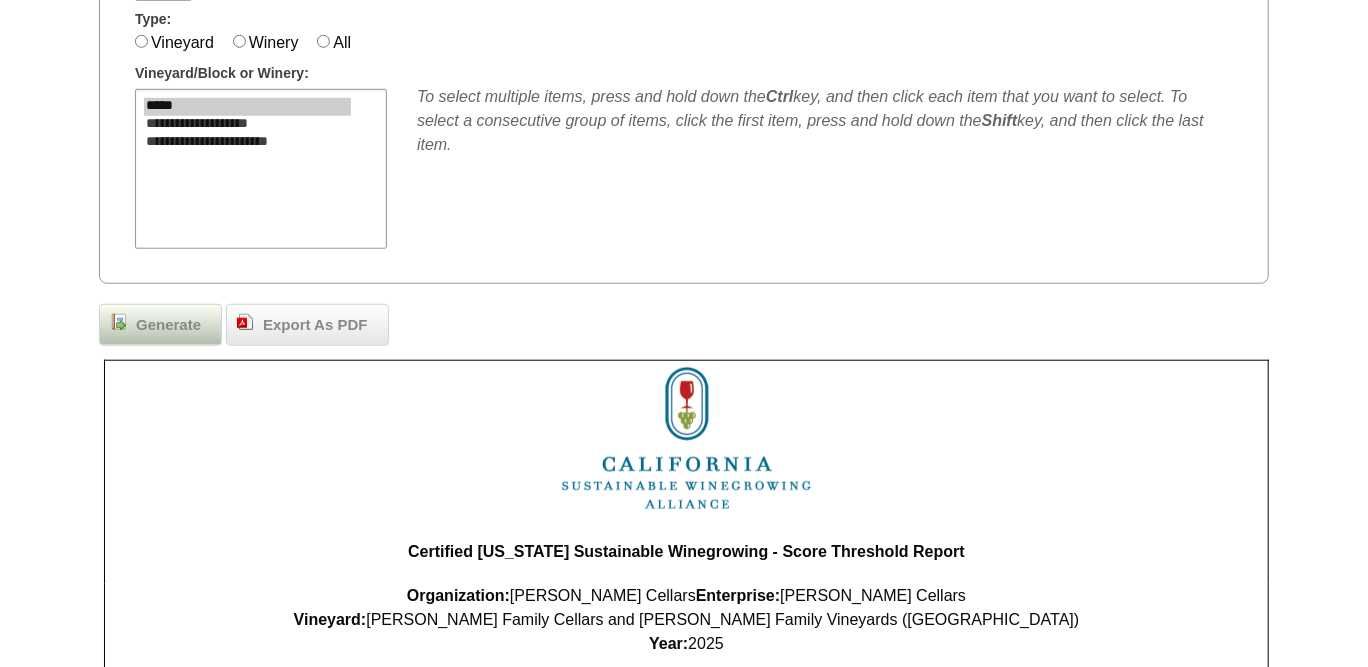 click on "Generate" at bounding box center [168, 325] 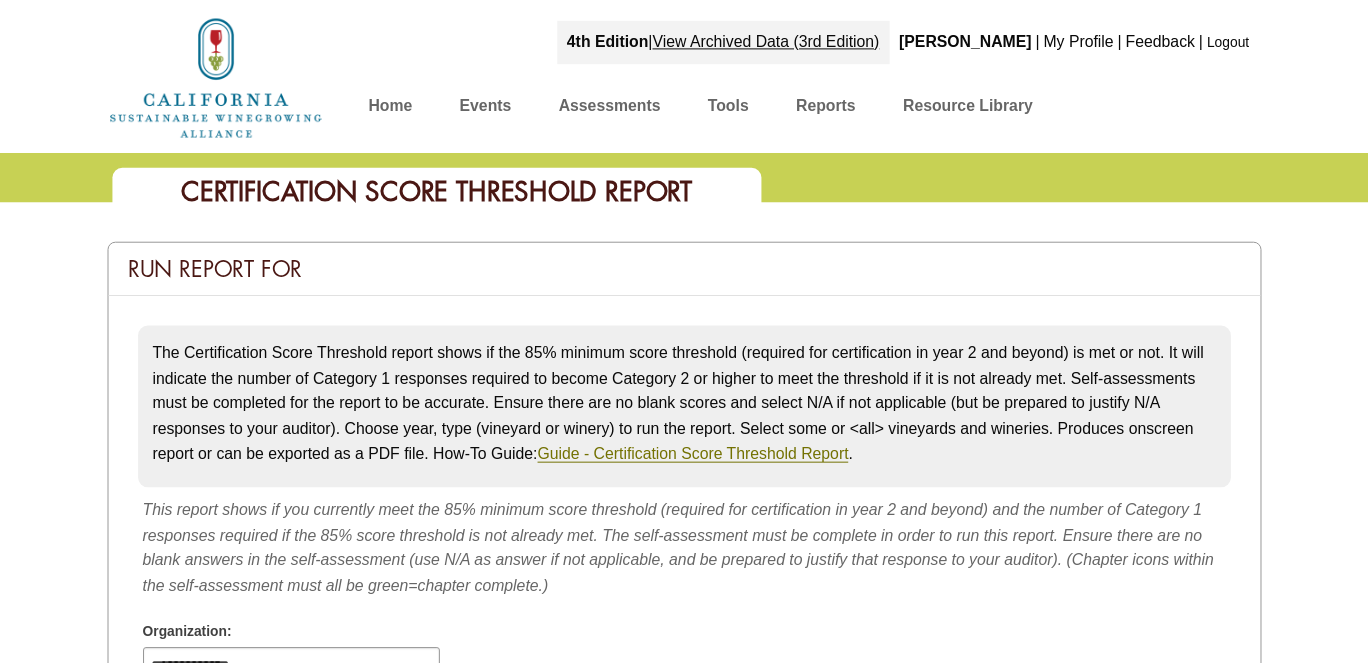 scroll, scrollTop: 829, scrollLeft: 0, axis: vertical 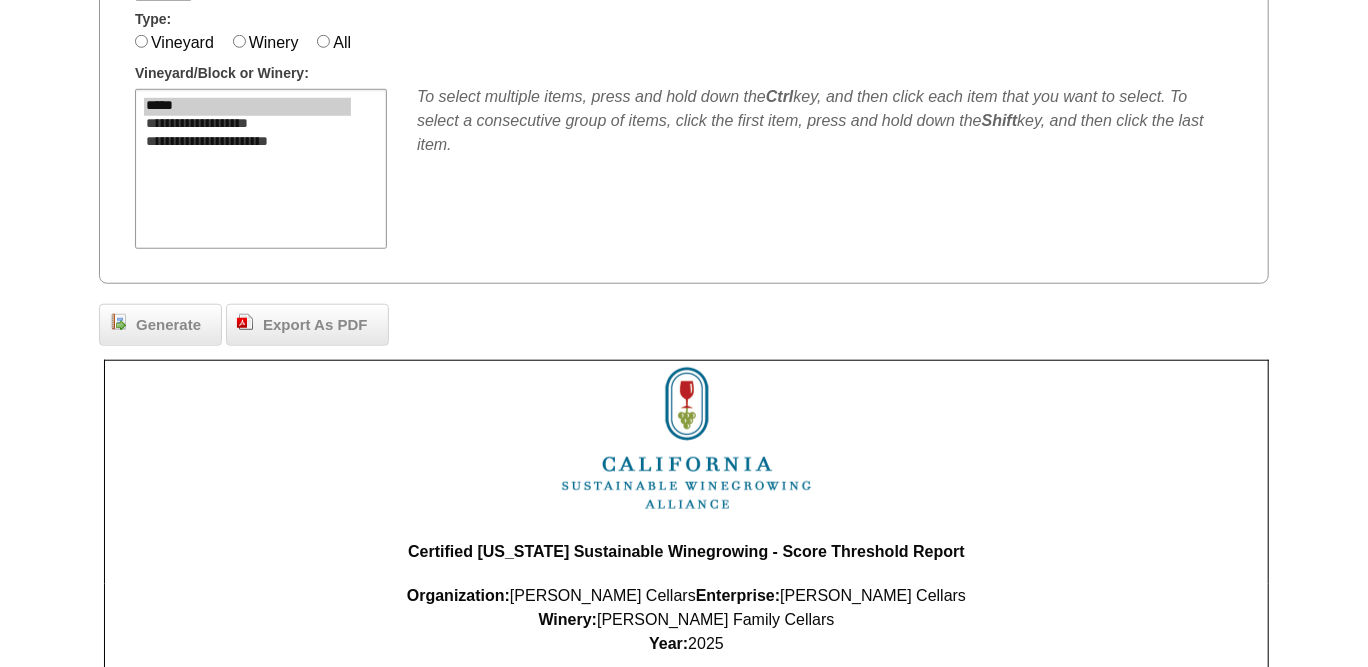 click on "Generate" at bounding box center (168, 325) 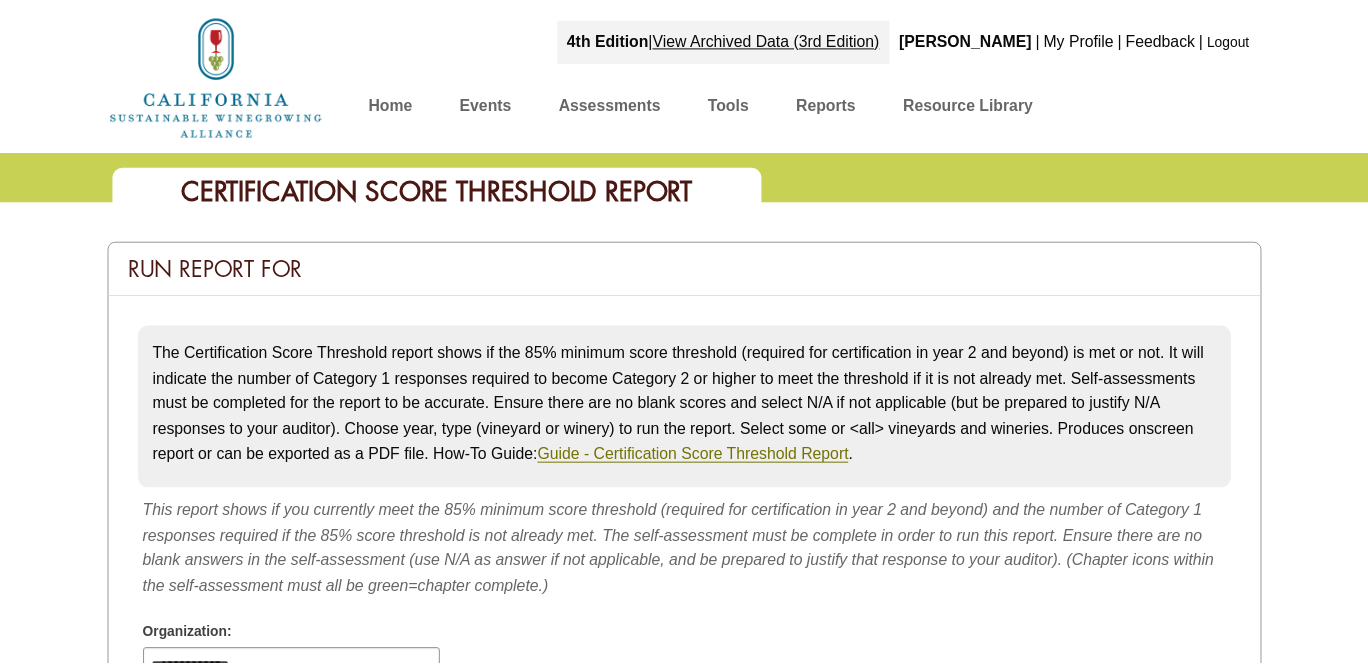 scroll, scrollTop: 829, scrollLeft: 0, axis: vertical 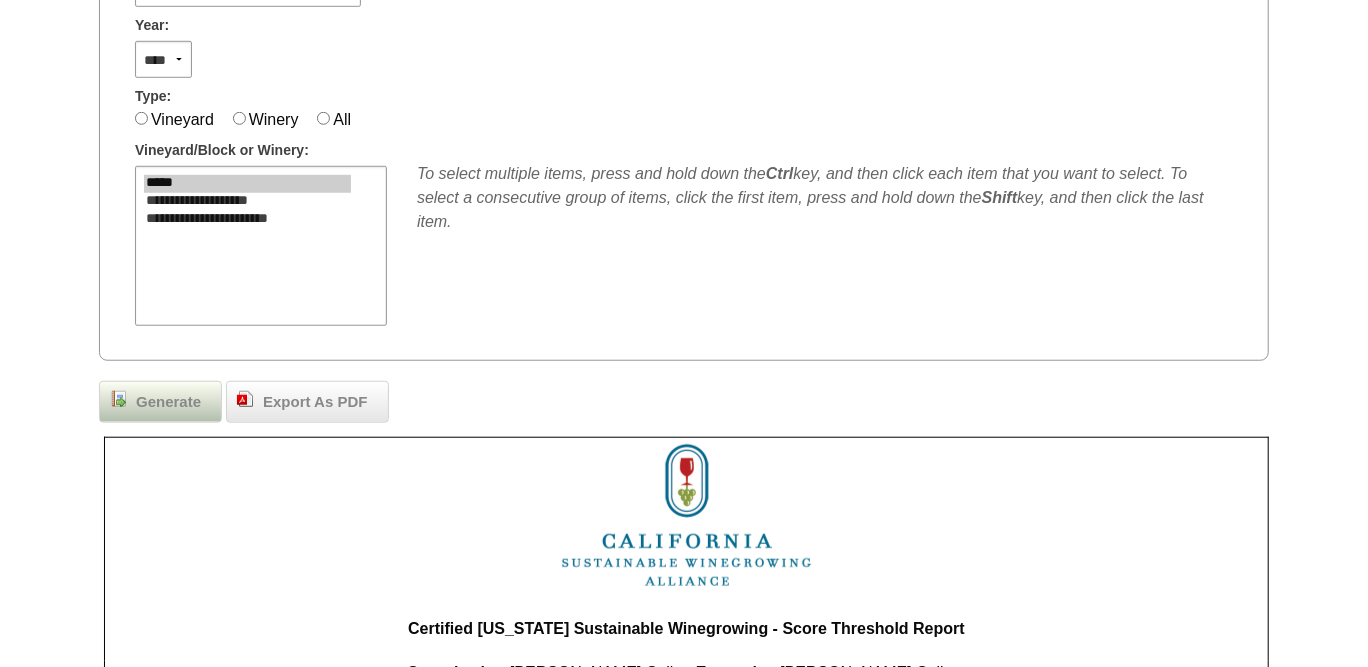 click on "Generate" at bounding box center [168, 402] 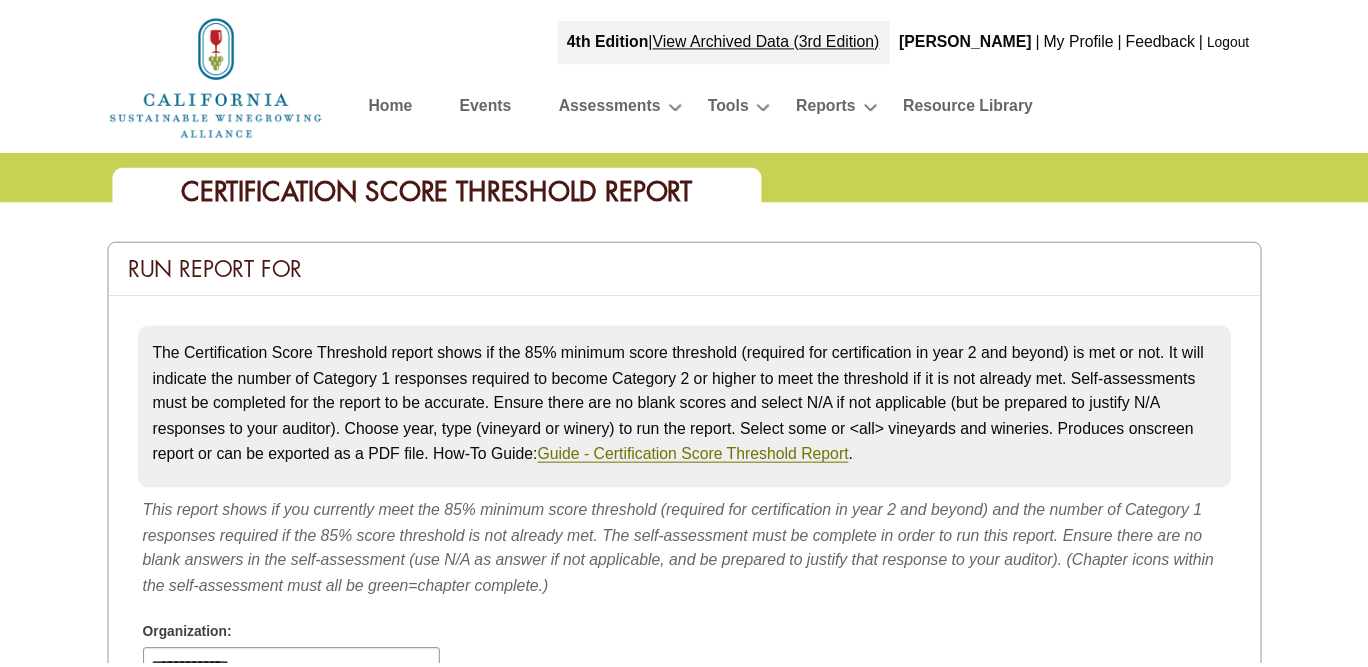 scroll, scrollTop: 752, scrollLeft: 0, axis: vertical 